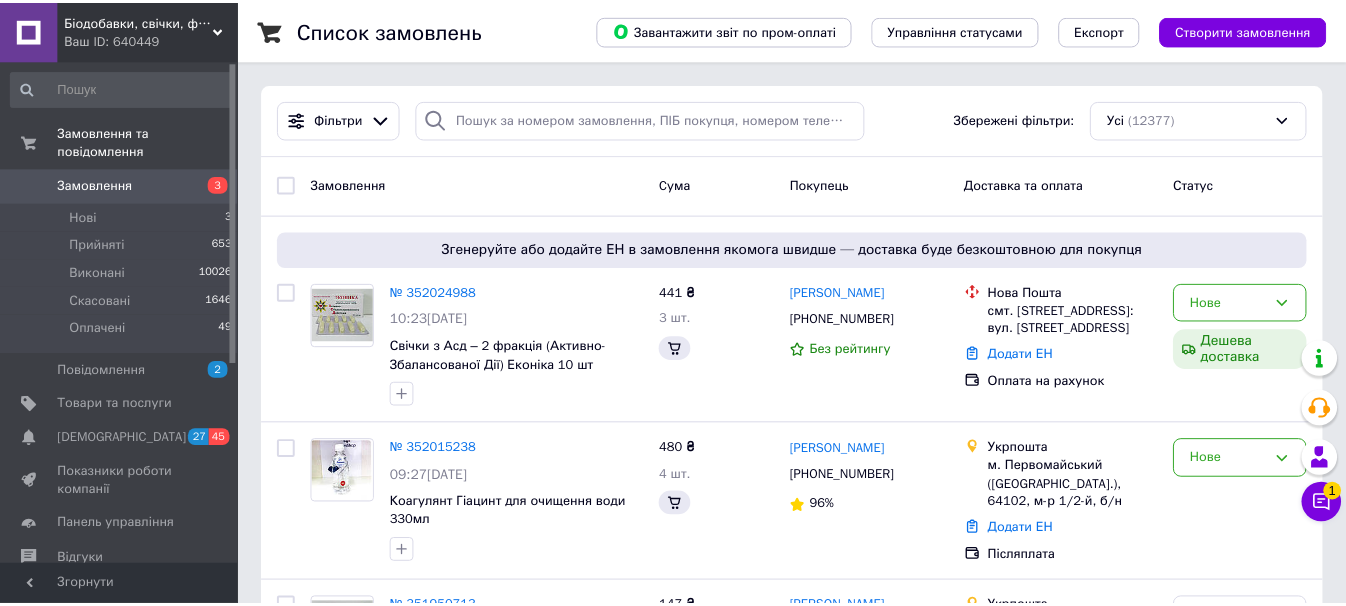 scroll, scrollTop: 80, scrollLeft: 0, axis: vertical 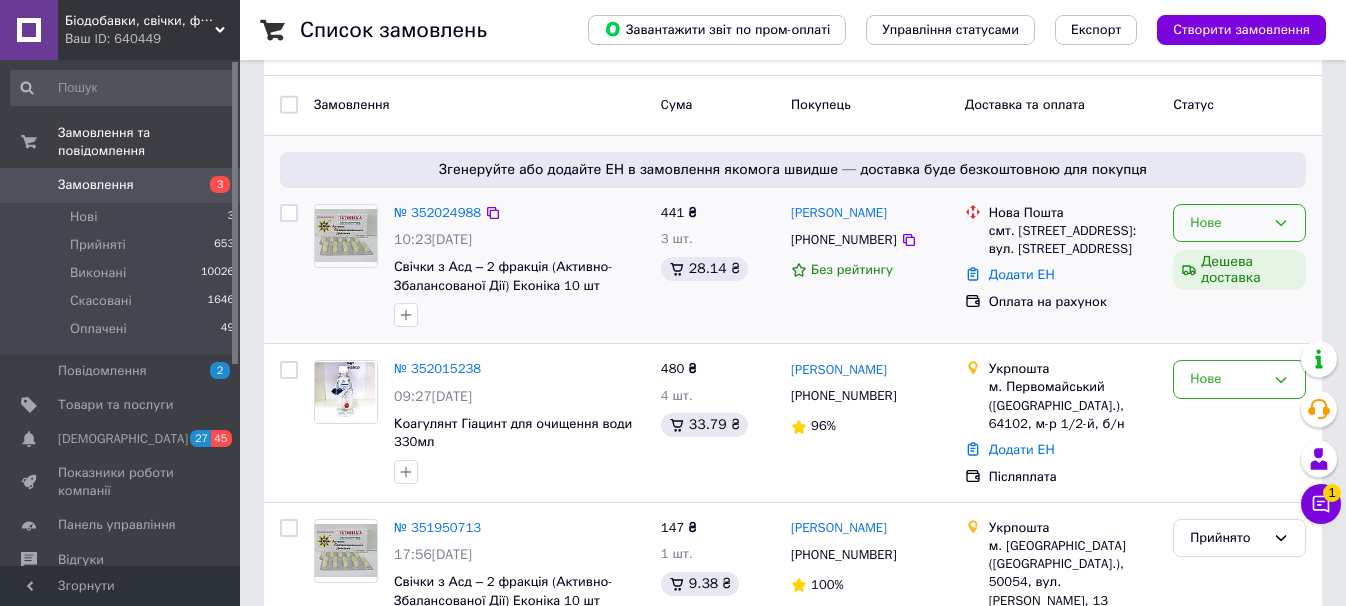 click on "Нове" at bounding box center (1227, 223) 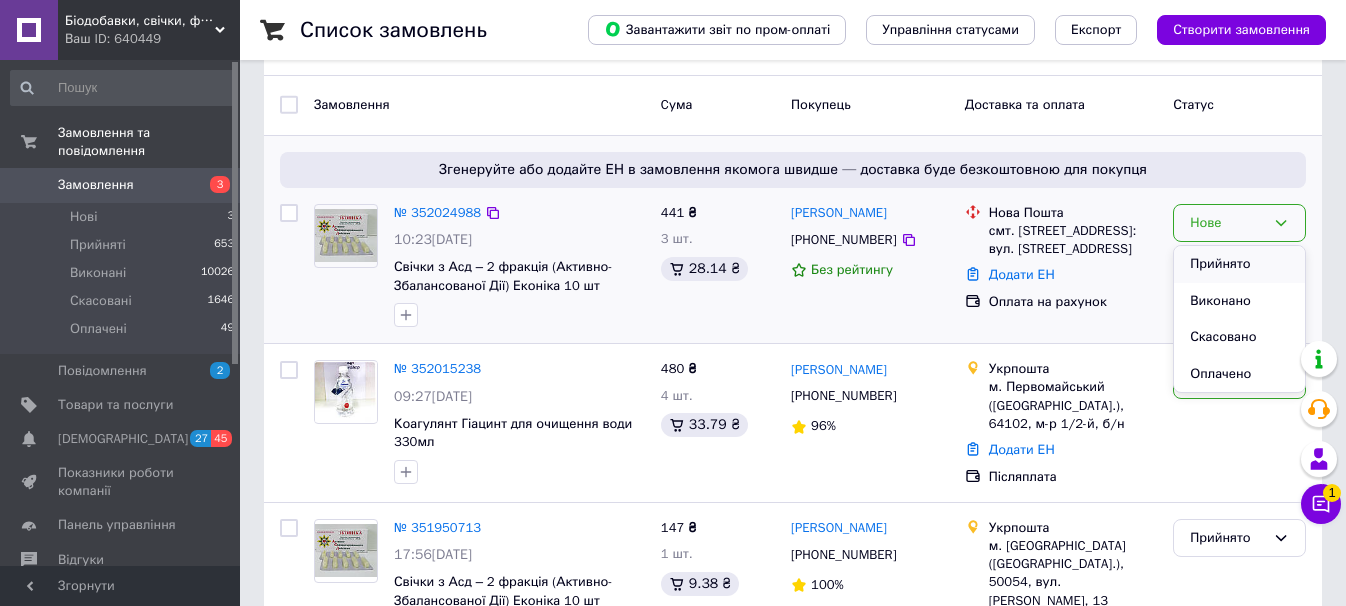 click on "Прийнято" at bounding box center (1239, 264) 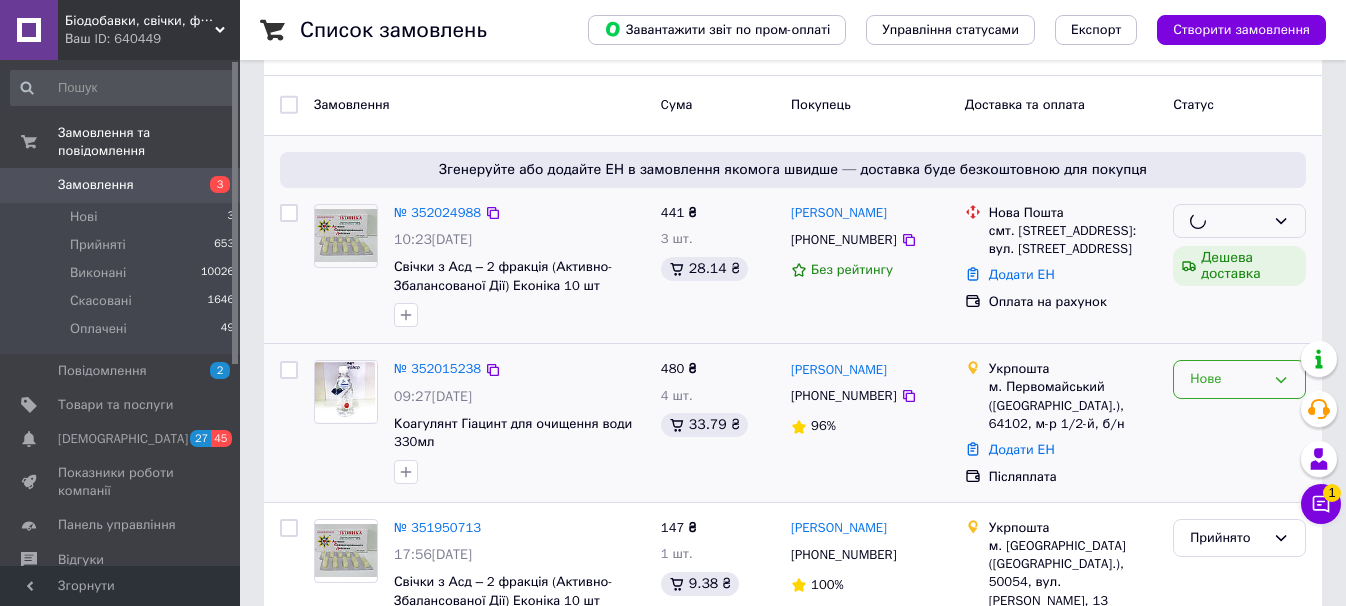 click on "Нове" at bounding box center (1227, 379) 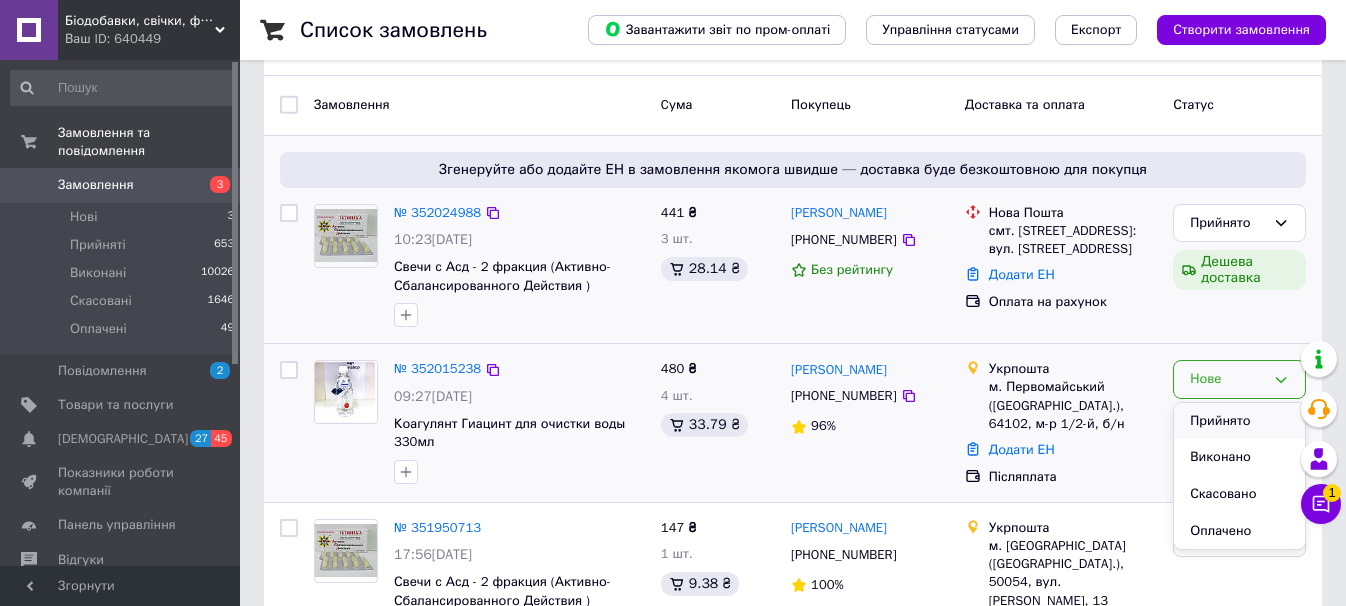 click on "Прийнято" at bounding box center [1239, 421] 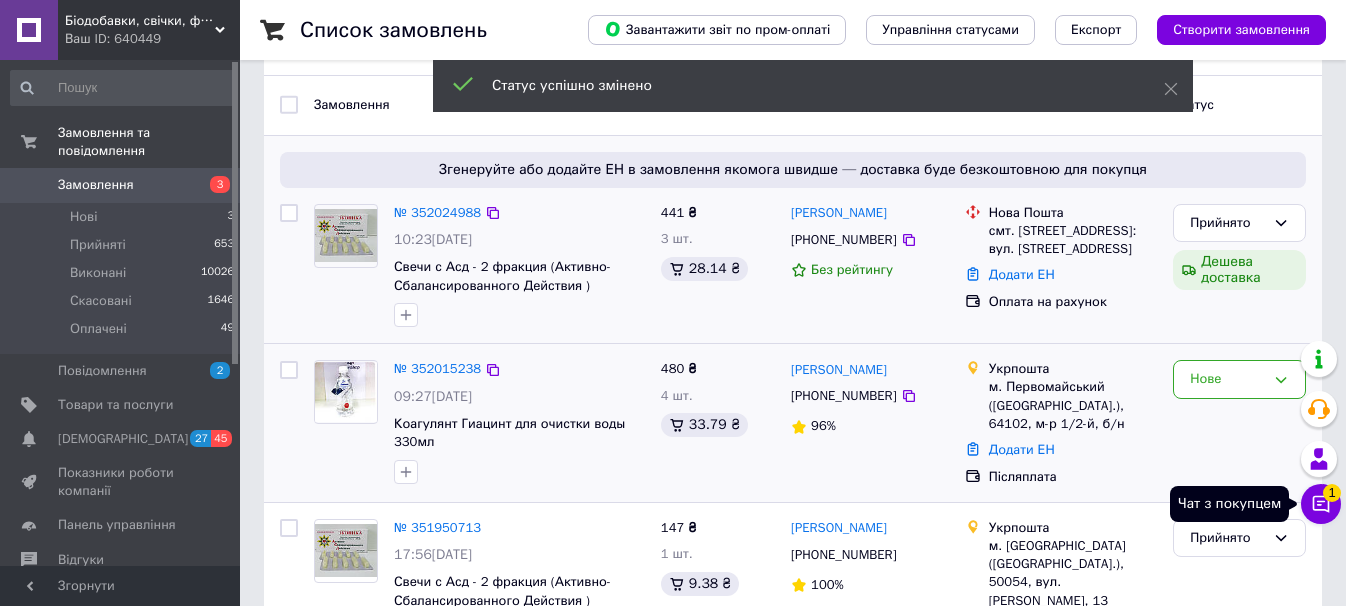 click 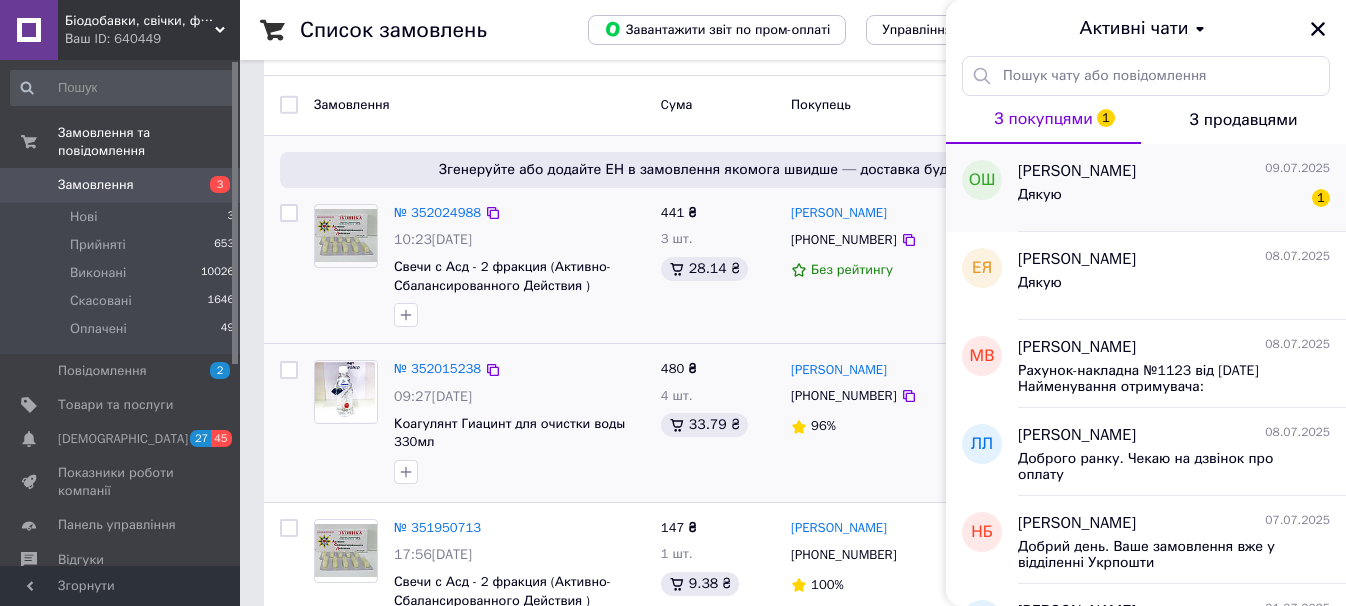 click on "Дякую 1" at bounding box center [1174, 199] 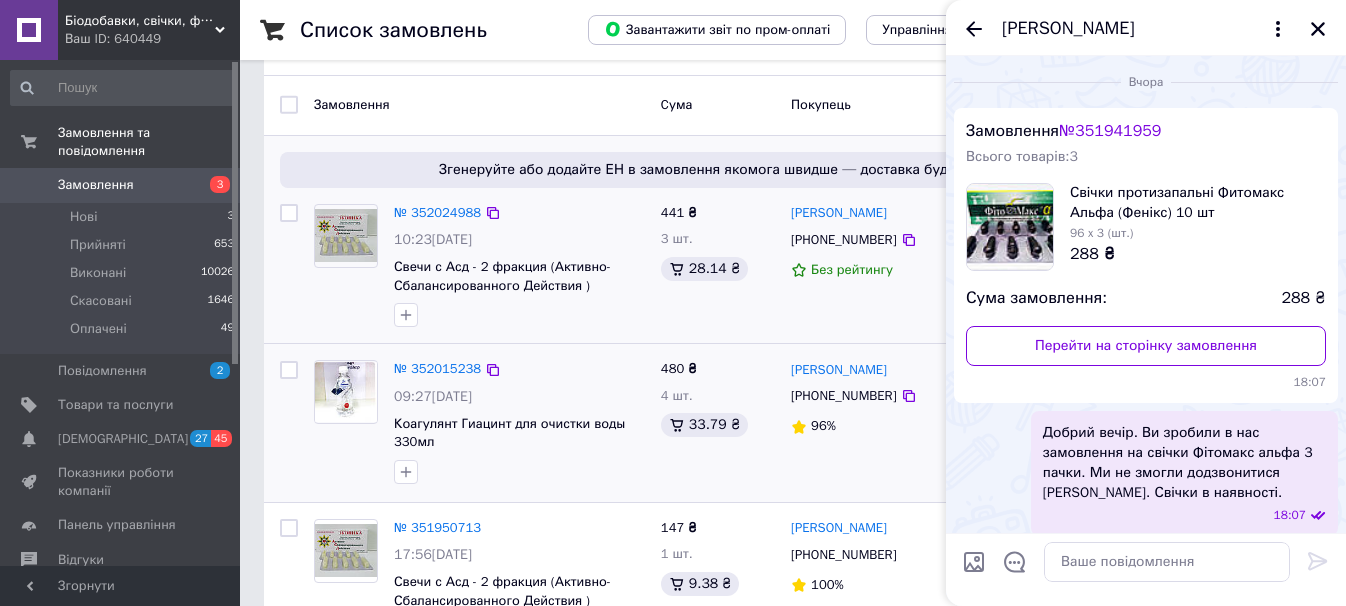 scroll, scrollTop: 626, scrollLeft: 0, axis: vertical 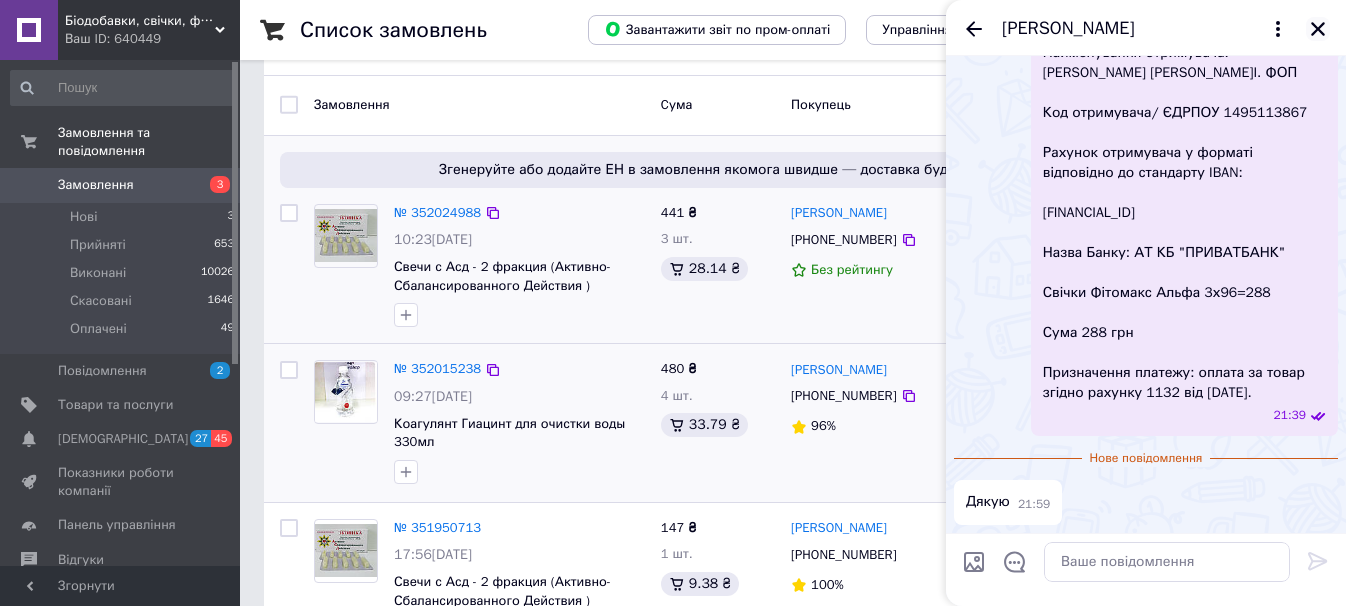 click 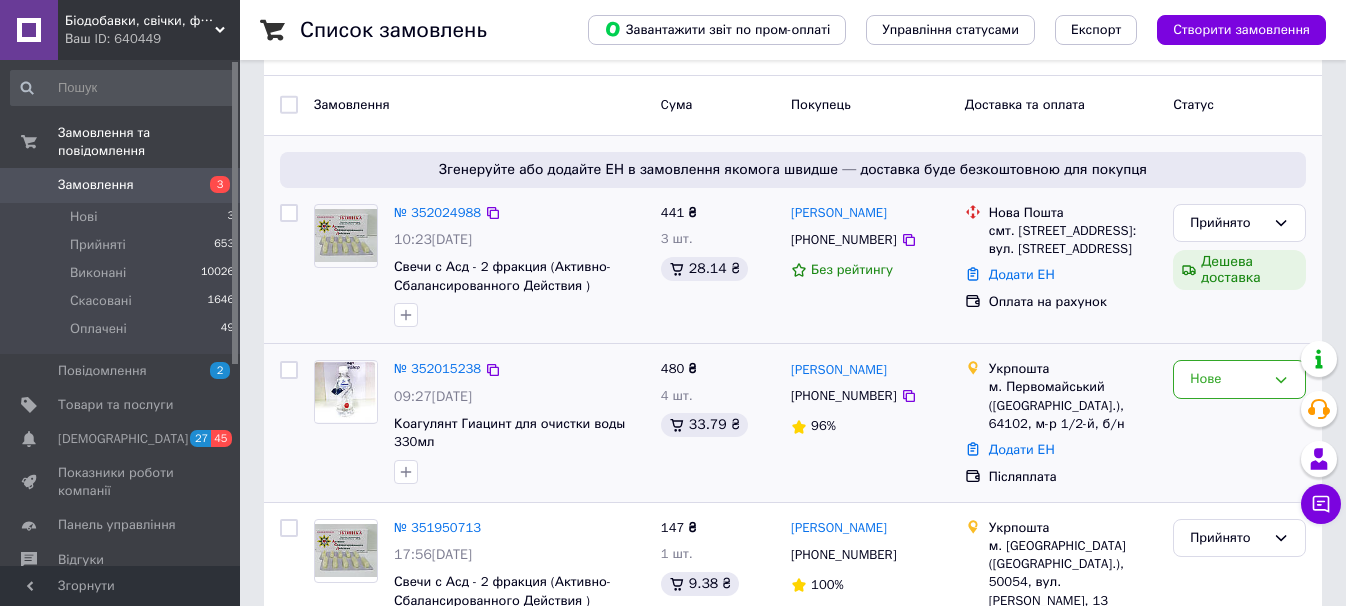 click on "Замовлення" at bounding box center [96, 185] 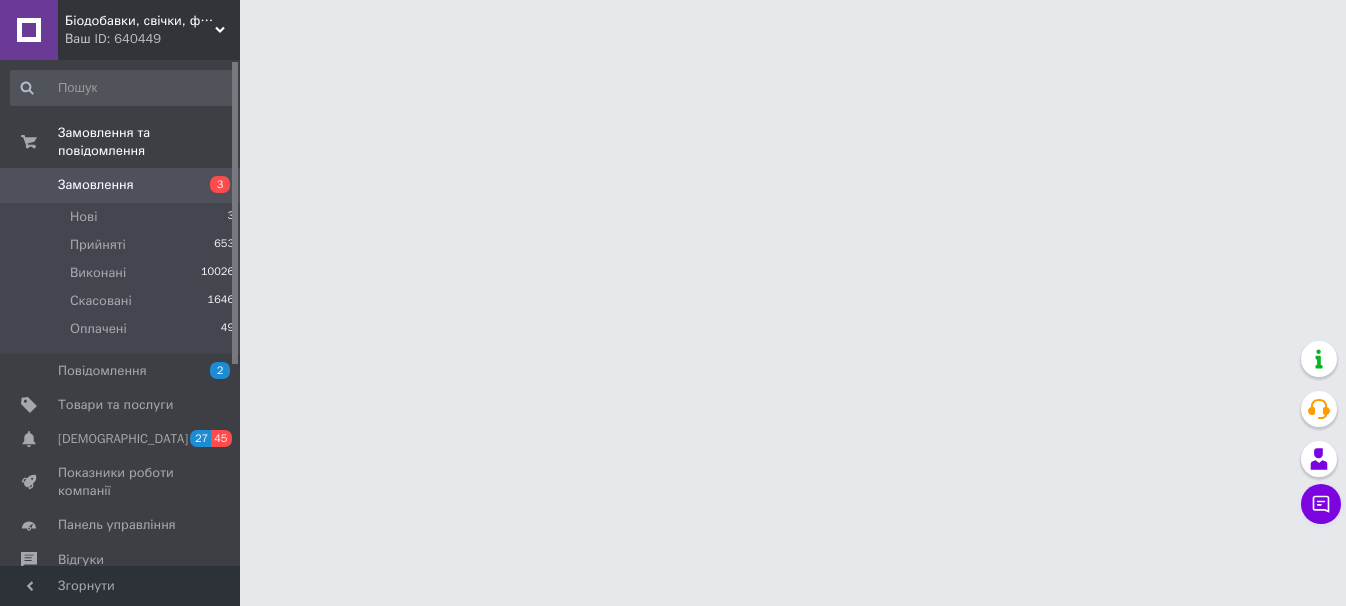 scroll, scrollTop: 0, scrollLeft: 0, axis: both 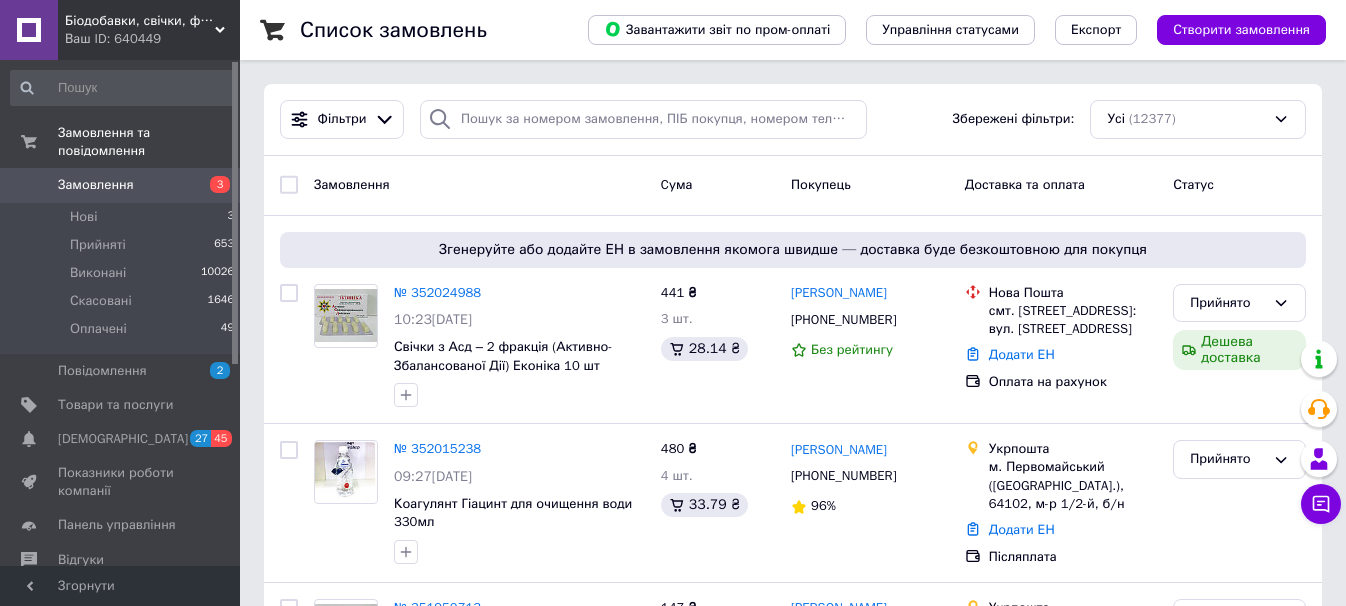 click on "Список замовлень   Завантажити звіт по пром-оплаті Управління статусами Експорт Створити замовлення Фільтри Збережені фільтри: Усі (12377) Замовлення Cума Покупець Доставка та оплата Статус Згенеруйте або додайте ЕН в замовлення якомога швидше — доставка буде безкоштовною для покупця № 352024988 10:23[DATE] Свічки з Асд – 2 фракція (Активно-Збалансованої Дії) Еконіка 10 шт 441 ₴ 3 шт. 28.14 ₴ [PERSON_NAME] [PHONE_NUMBER] Без рейтингу [GEOGRAPHIC_DATA]. [STREET_ADDRESS]: вул. [STREET_ADDRESS] Додати ЕН Оплата на рахунок Прийнято Дешева доставка № 352015238 09:27[DATE] 480 ₴ 4 шт. 33.79 ₴ [PHONE_NUMBER] 96% 147 ₴" at bounding box center [793, 2037] 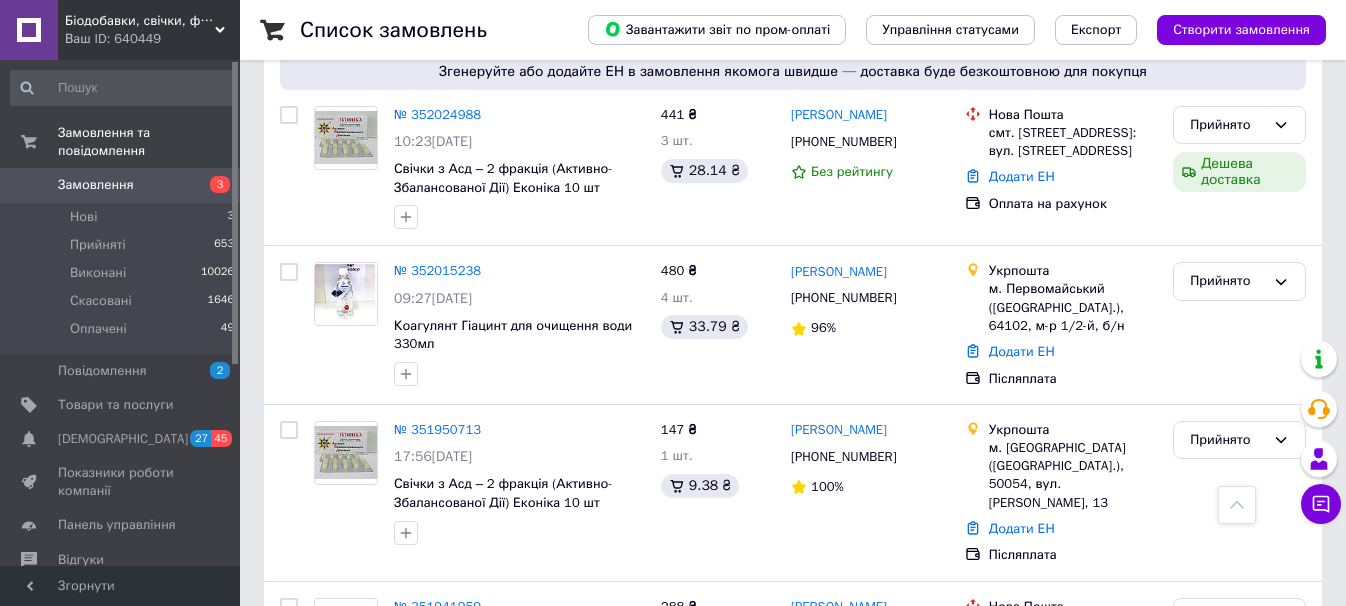 scroll, scrollTop: 80, scrollLeft: 0, axis: vertical 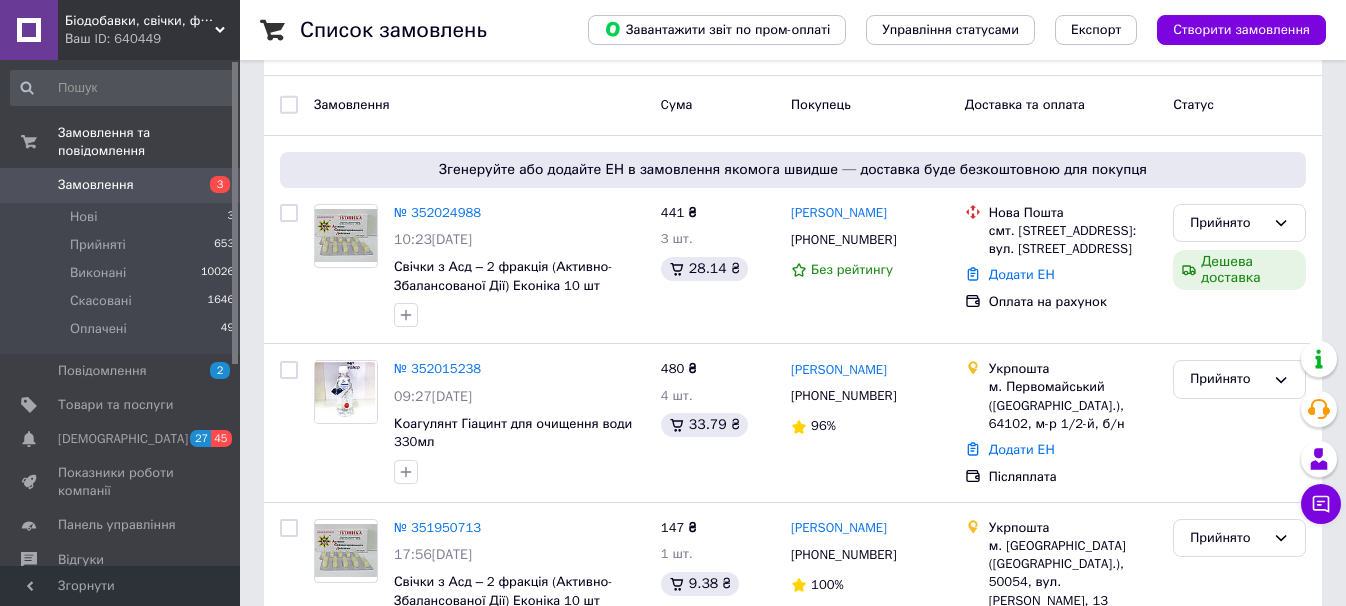click on "Список замовлень   Завантажити звіт по пром-оплаті Управління статусами Експорт Створити замовлення Фільтри Збережені фільтри: Усі (12377) Замовлення Cума Покупець Доставка та оплата Статус Згенеруйте або додайте ЕН в замовлення якомога швидше — доставка буде безкоштовною для покупця № 352024988 10:23[DATE] Свічки з Асд – 2 фракція (Активно-Збалансованої Дії) Еконіка 10 шт 441 ₴ 3 шт. 28.14 ₴ [PERSON_NAME] [PHONE_NUMBER] Без рейтингу [GEOGRAPHIC_DATA]. [STREET_ADDRESS]: вул. [STREET_ADDRESS] Додати ЕН Оплата на рахунок Прийнято Дешева доставка № 352015238 09:27[DATE] 480 ₴ 4 шт. 33.79 ₴ [PHONE_NUMBER] 96% 147 ₴" at bounding box center [793, 1957] 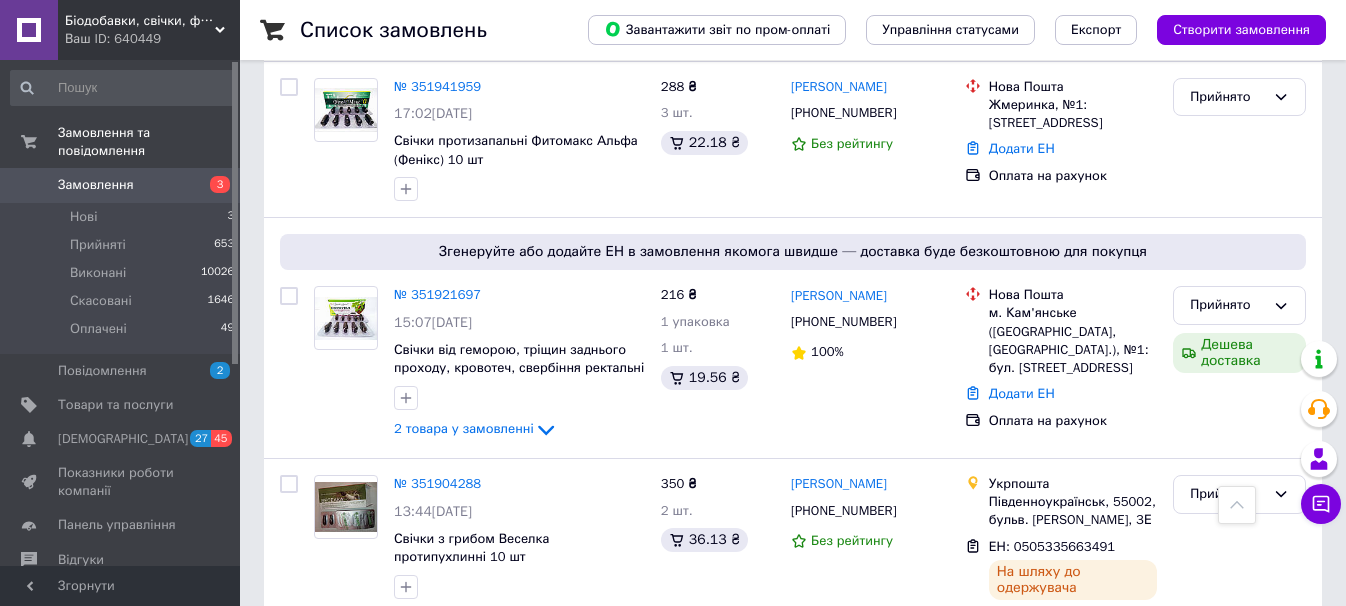 scroll, scrollTop: 800, scrollLeft: 0, axis: vertical 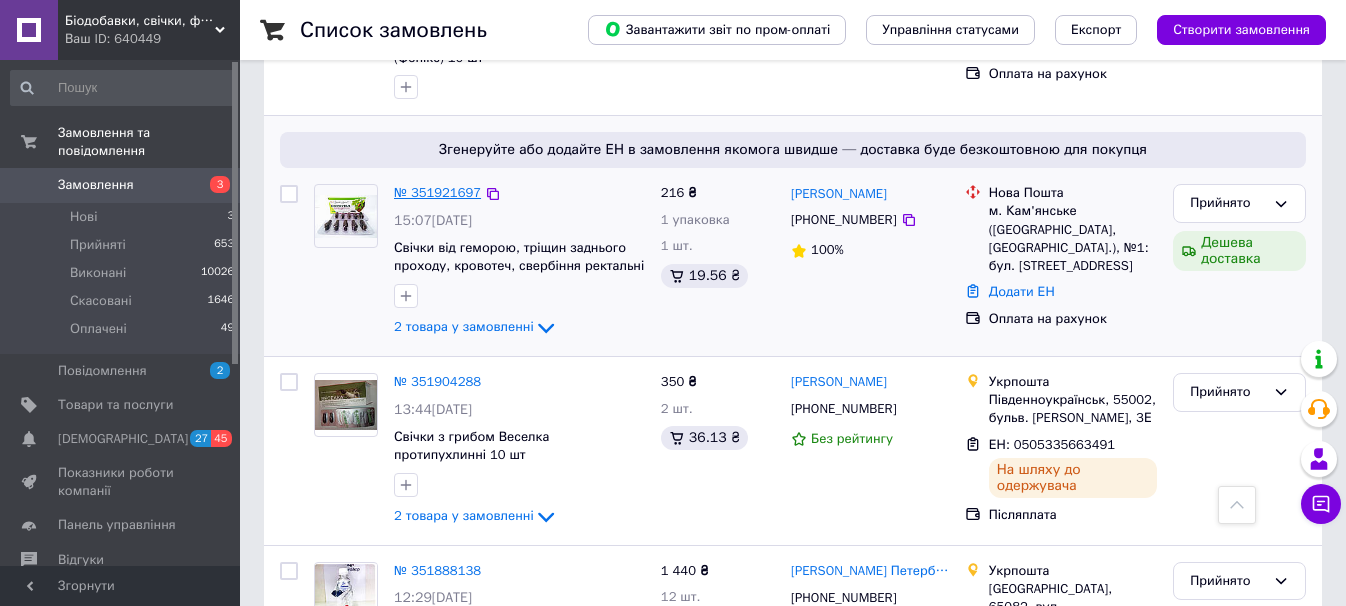 click on "№ 351921697" at bounding box center (437, 192) 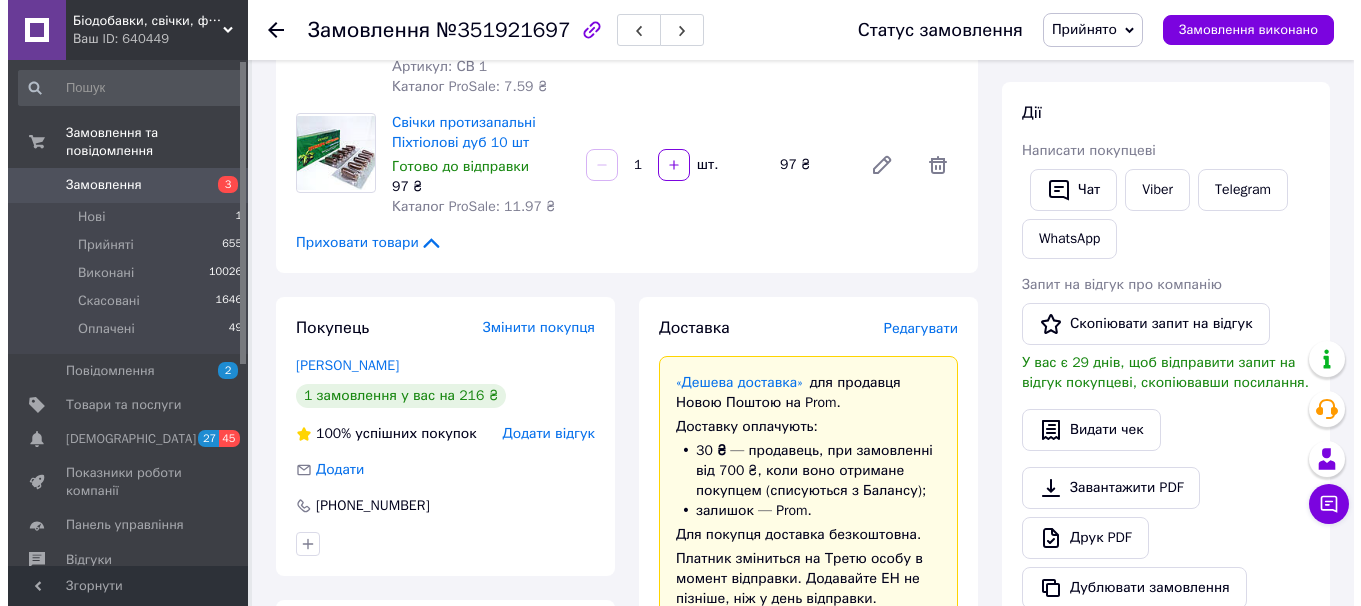 scroll, scrollTop: 320, scrollLeft: 0, axis: vertical 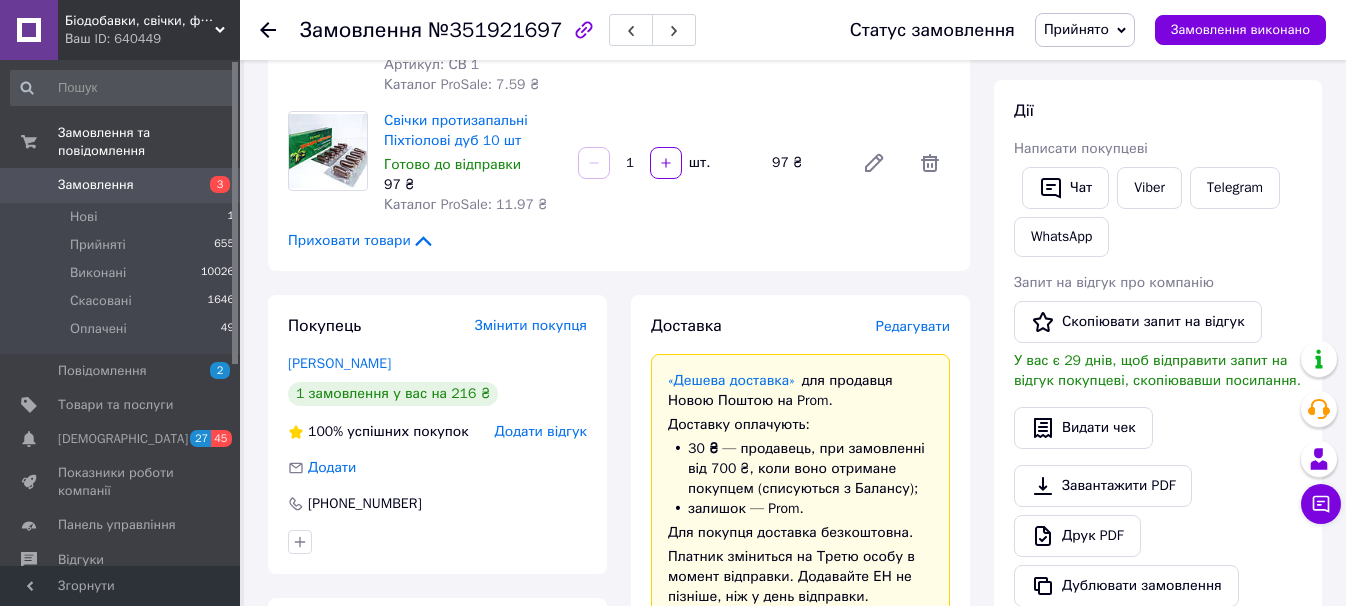 click on "Редагувати" at bounding box center [913, 326] 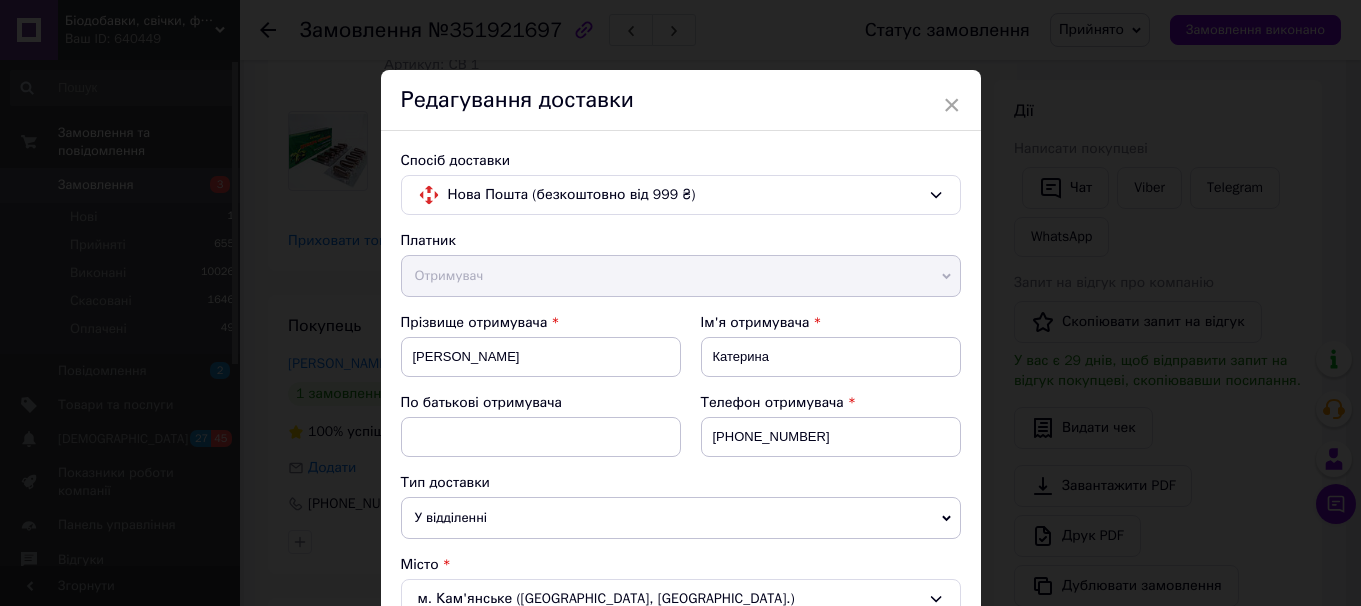 click on "Ім'я отримувача" at bounding box center [831, 323] 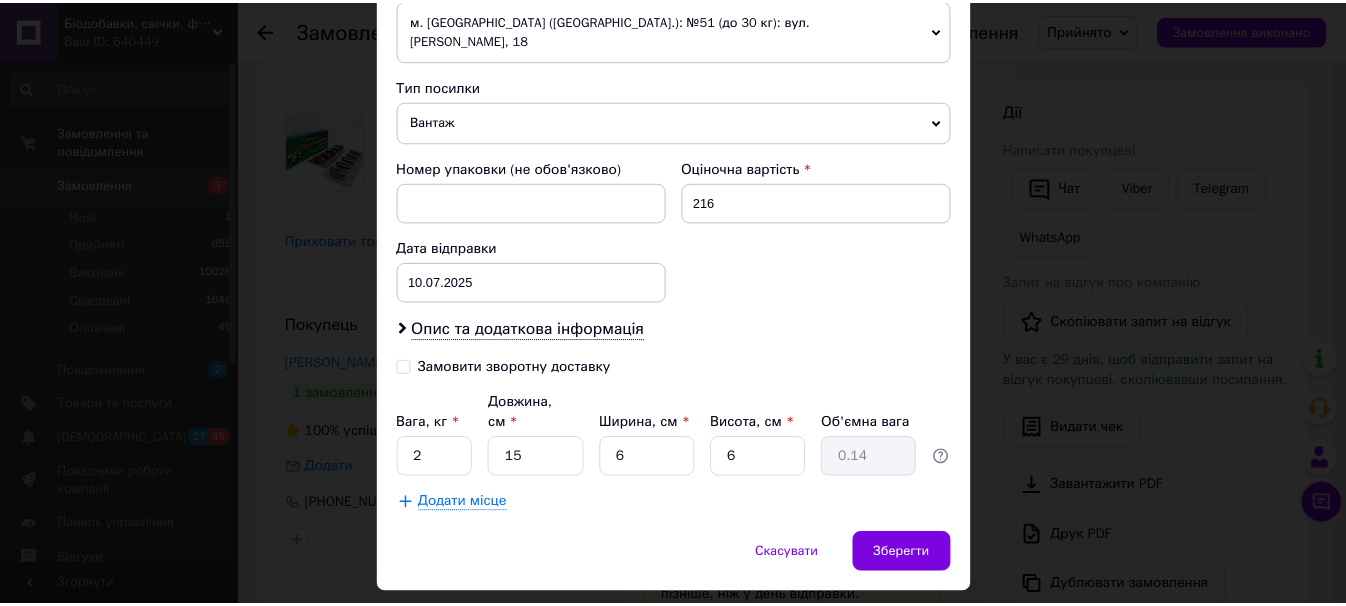 scroll, scrollTop: 758, scrollLeft: 0, axis: vertical 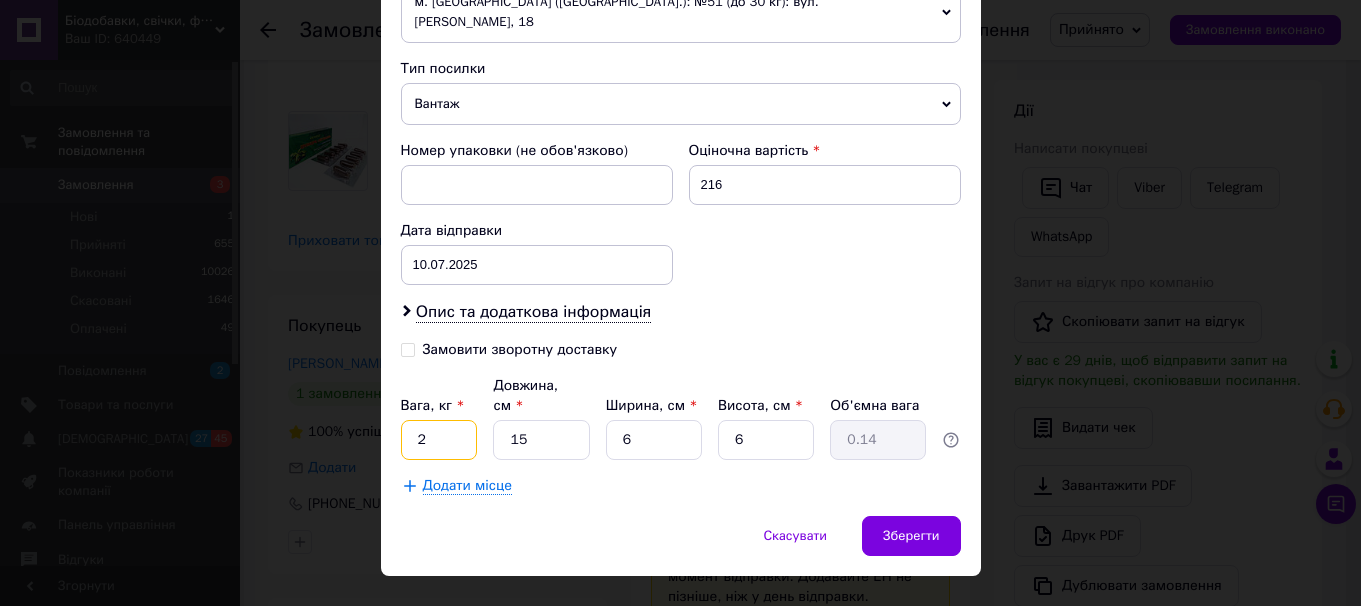 click on "2" at bounding box center [439, 440] 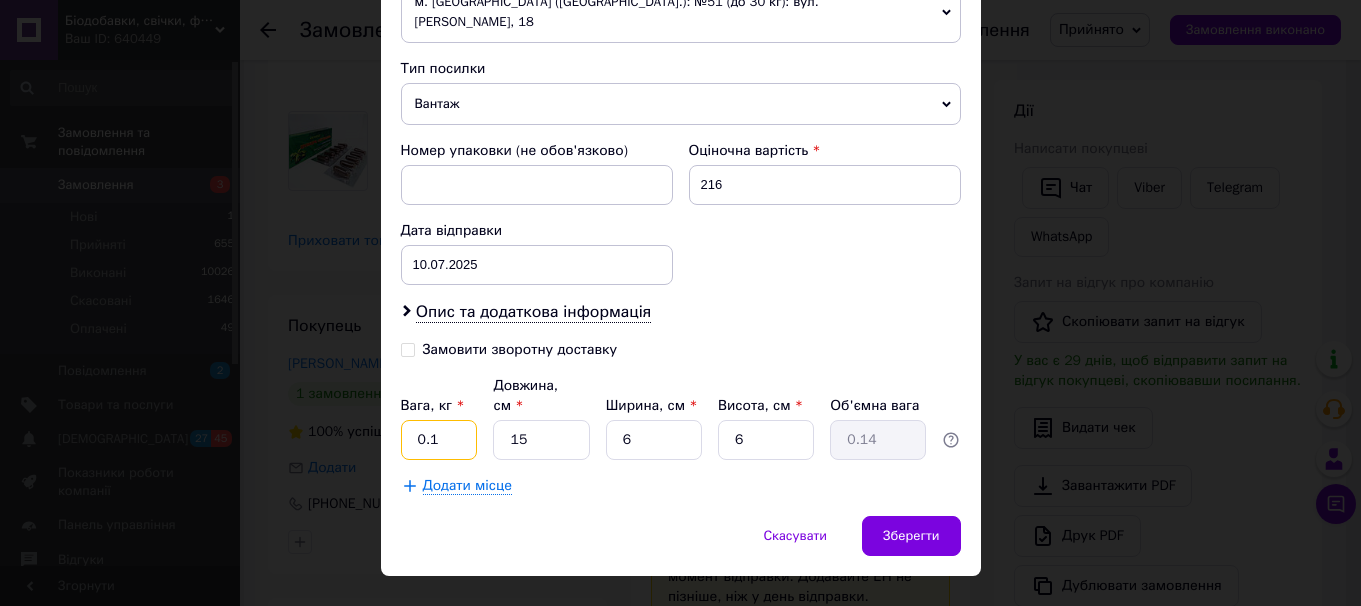 type on "0.1" 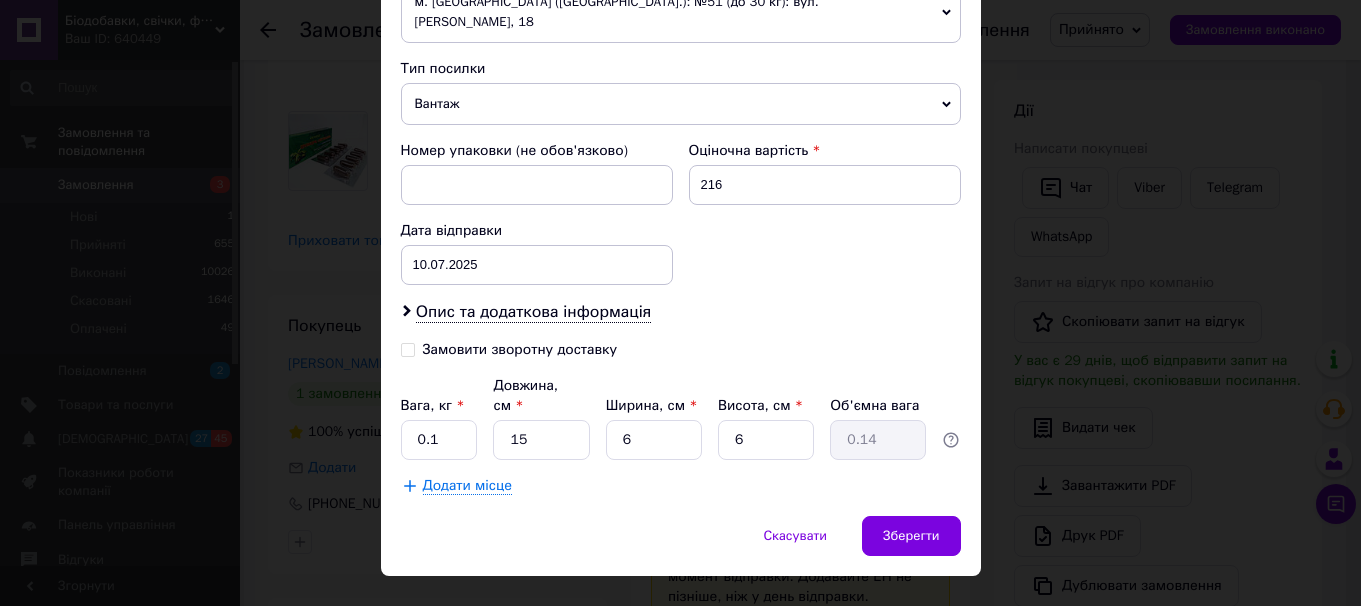 click on "Додати місце" at bounding box center (681, 486) 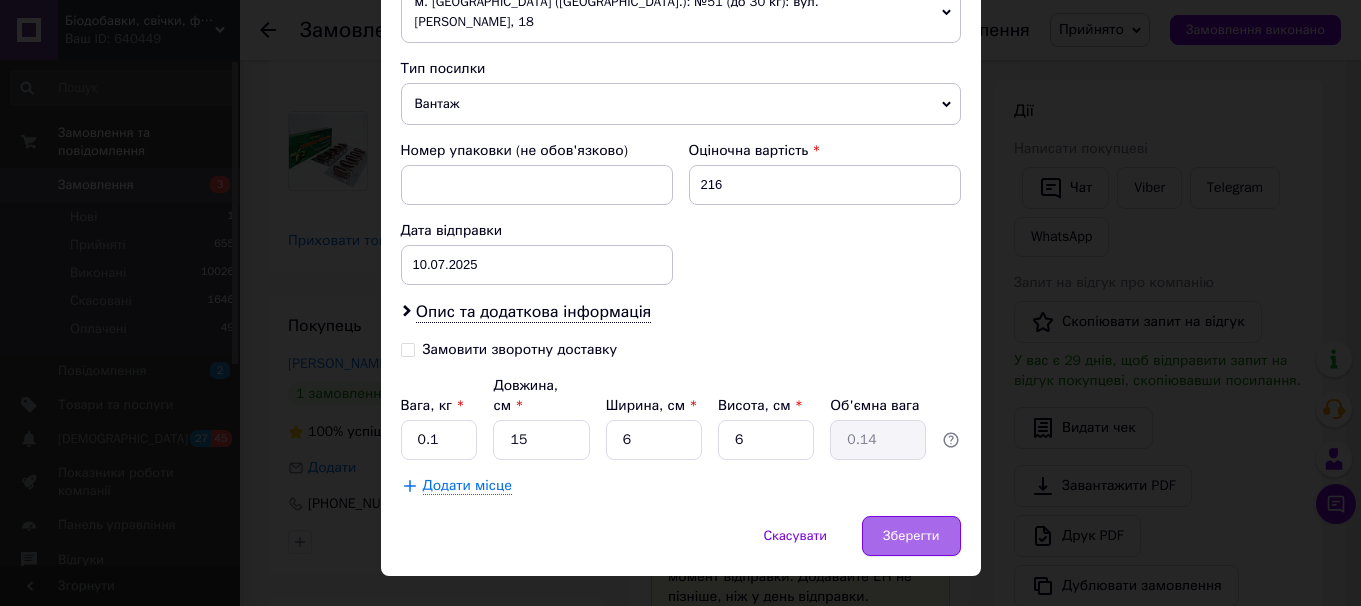 click on "Зберегти" at bounding box center [911, 536] 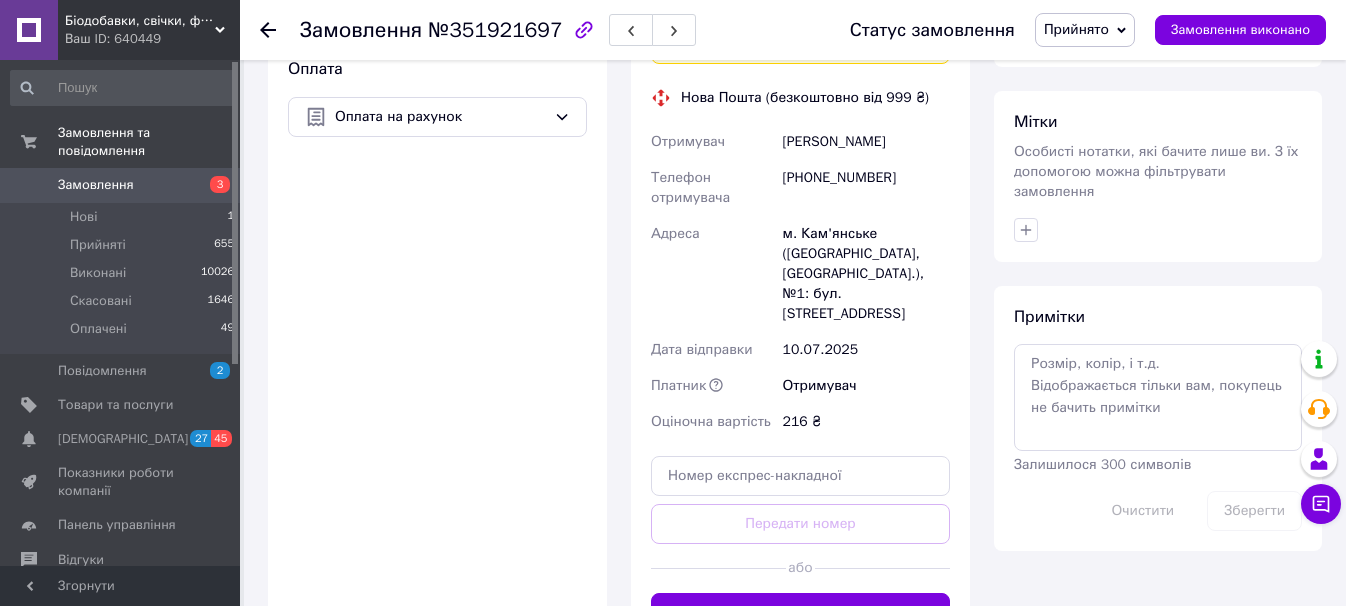 scroll, scrollTop: 920, scrollLeft: 0, axis: vertical 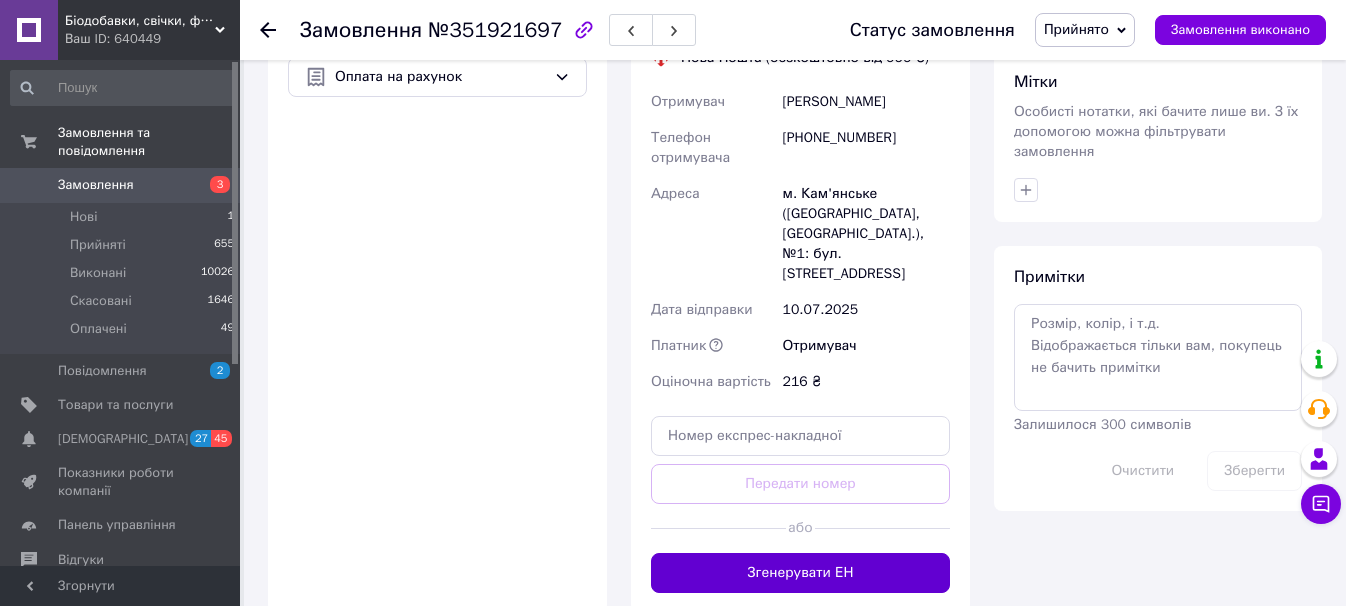 click on "Згенерувати ЕН" at bounding box center [800, 573] 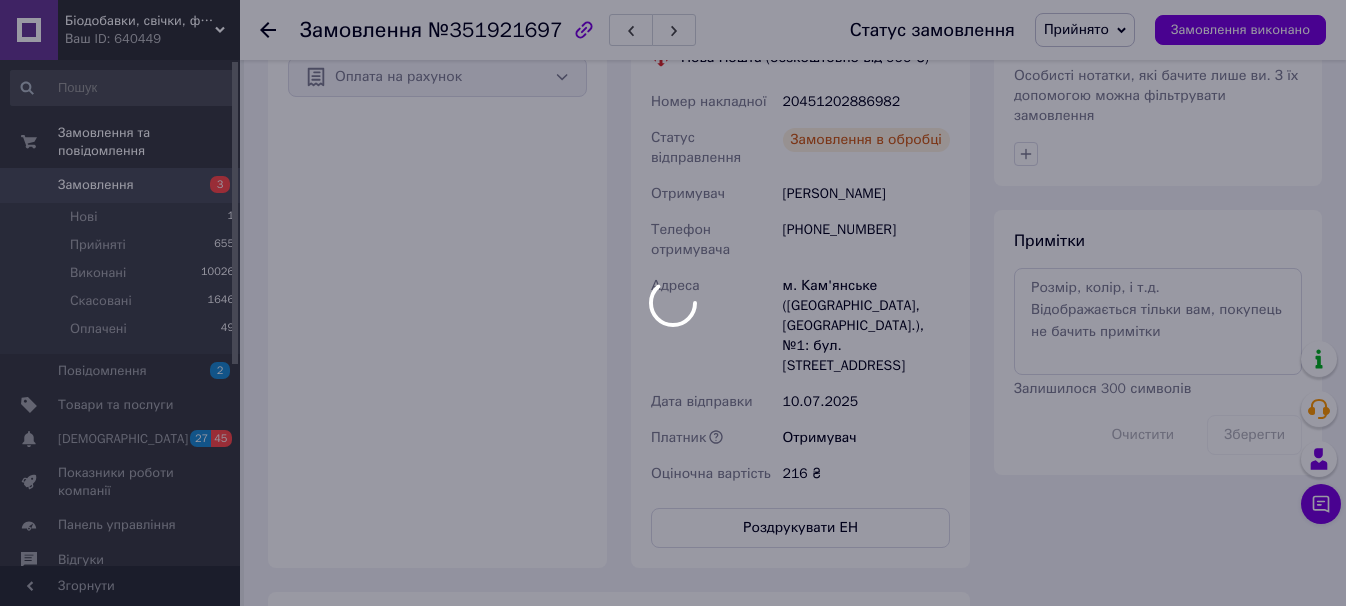 scroll, scrollTop: 880, scrollLeft: 0, axis: vertical 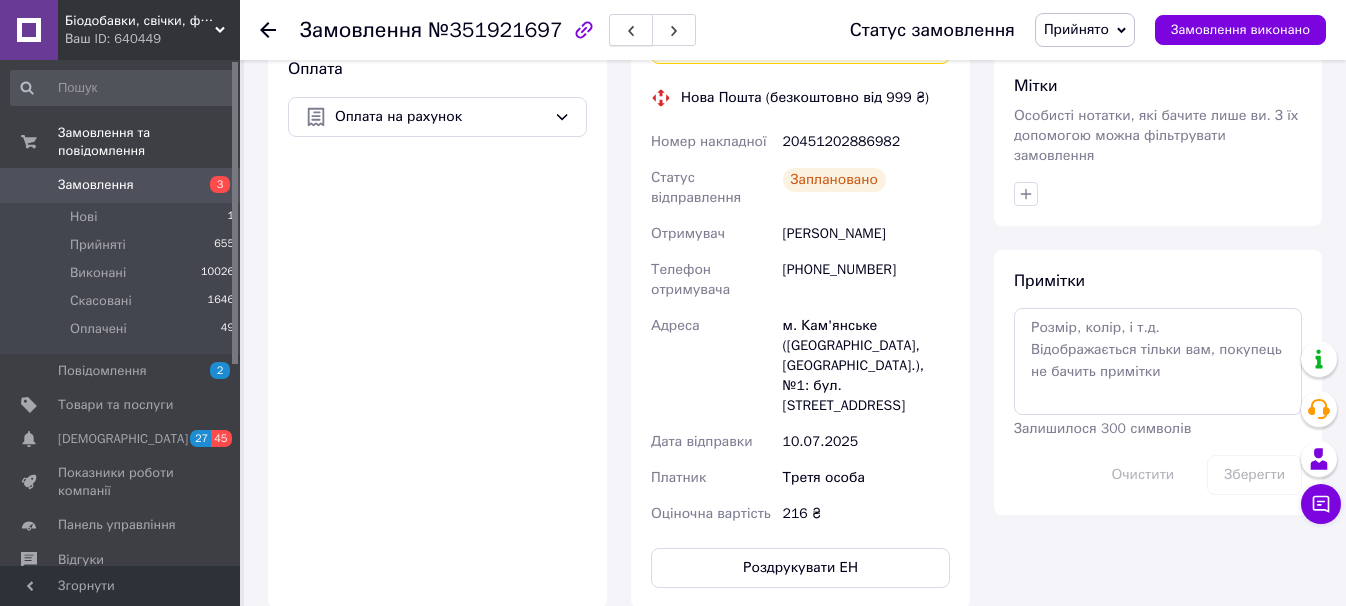 click at bounding box center [631, 30] 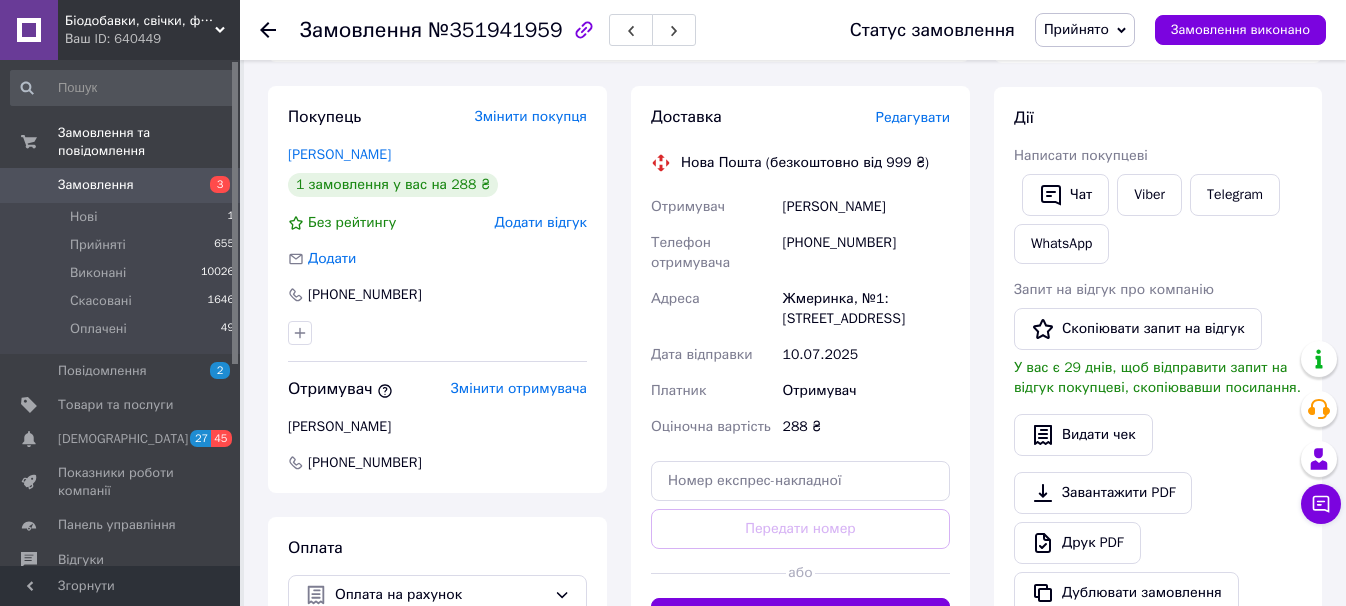 scroll, scrollTop: 309, scrollLeft: 0, axis: vertical 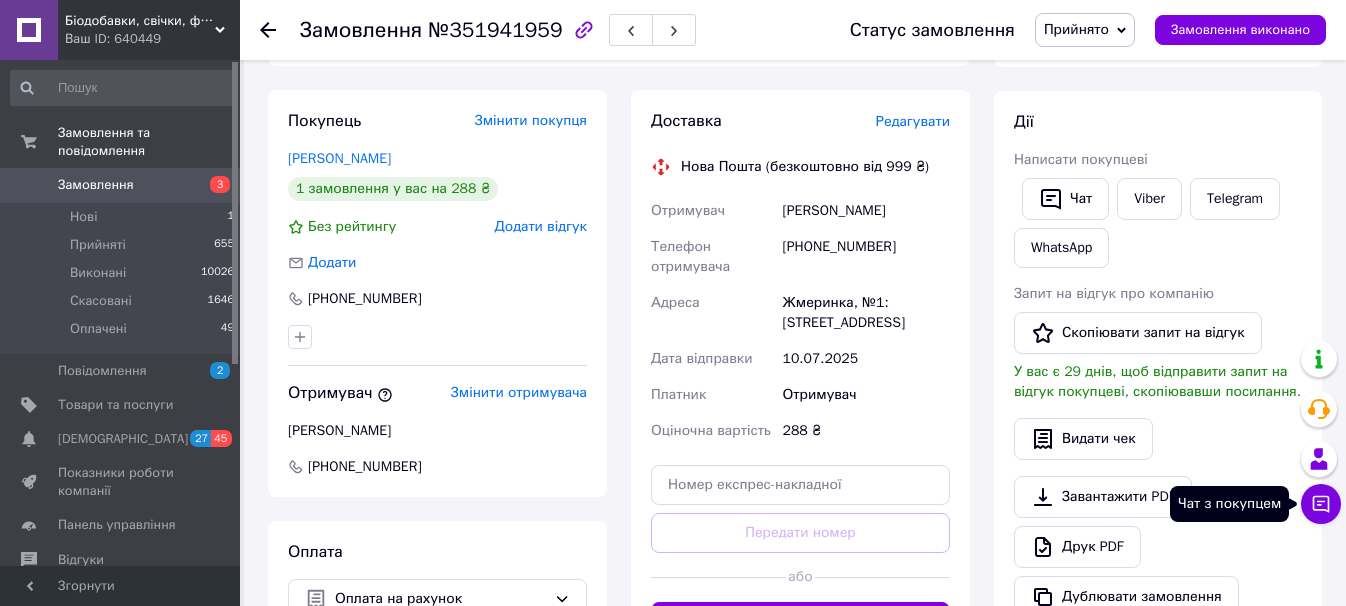 click on "Чат з покупцем" at bounding box center (1321, 504) 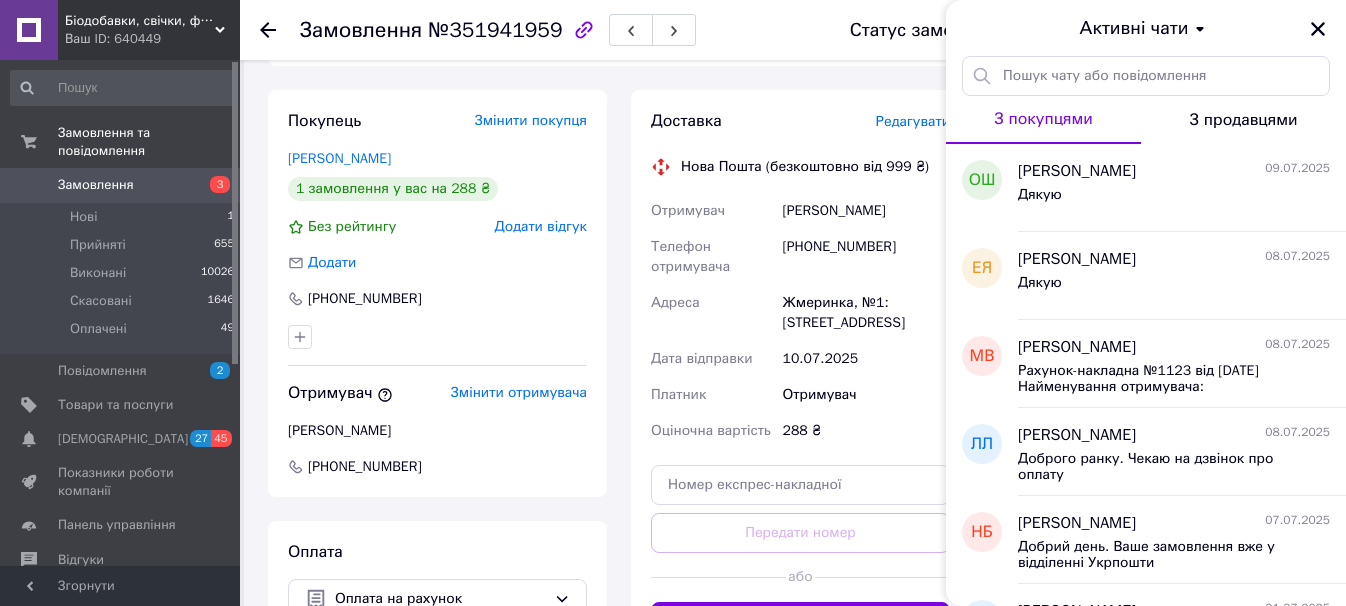 click on "Отримувач" at bounding box center (866, 395) 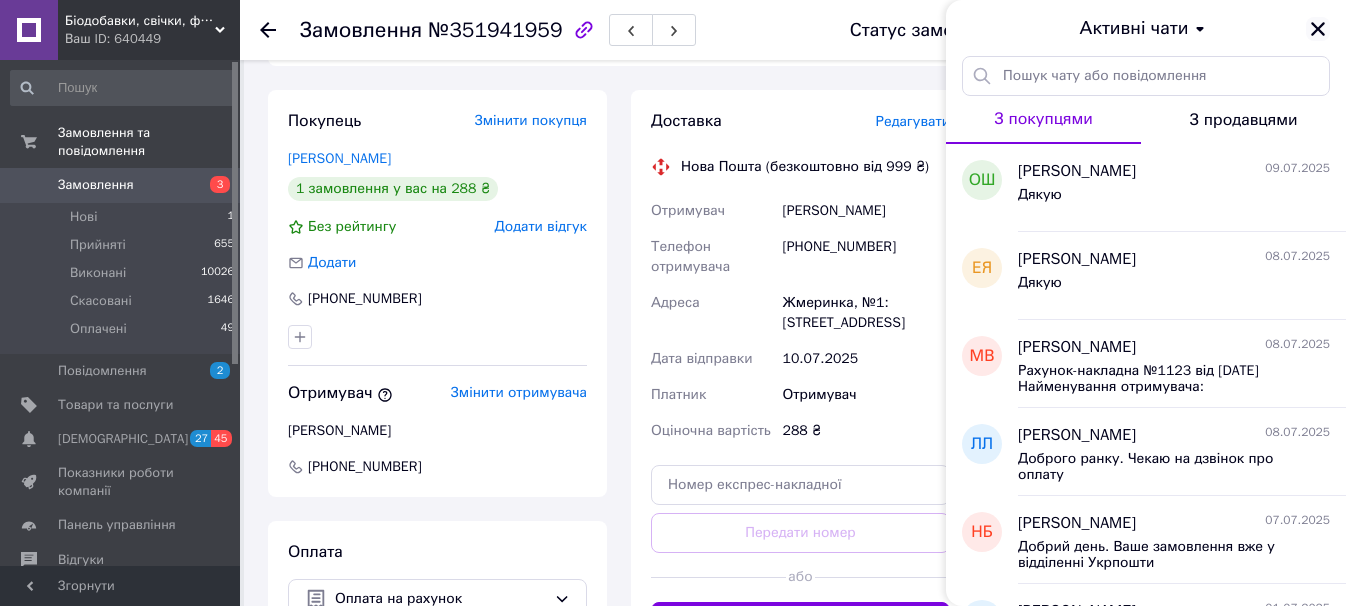 click 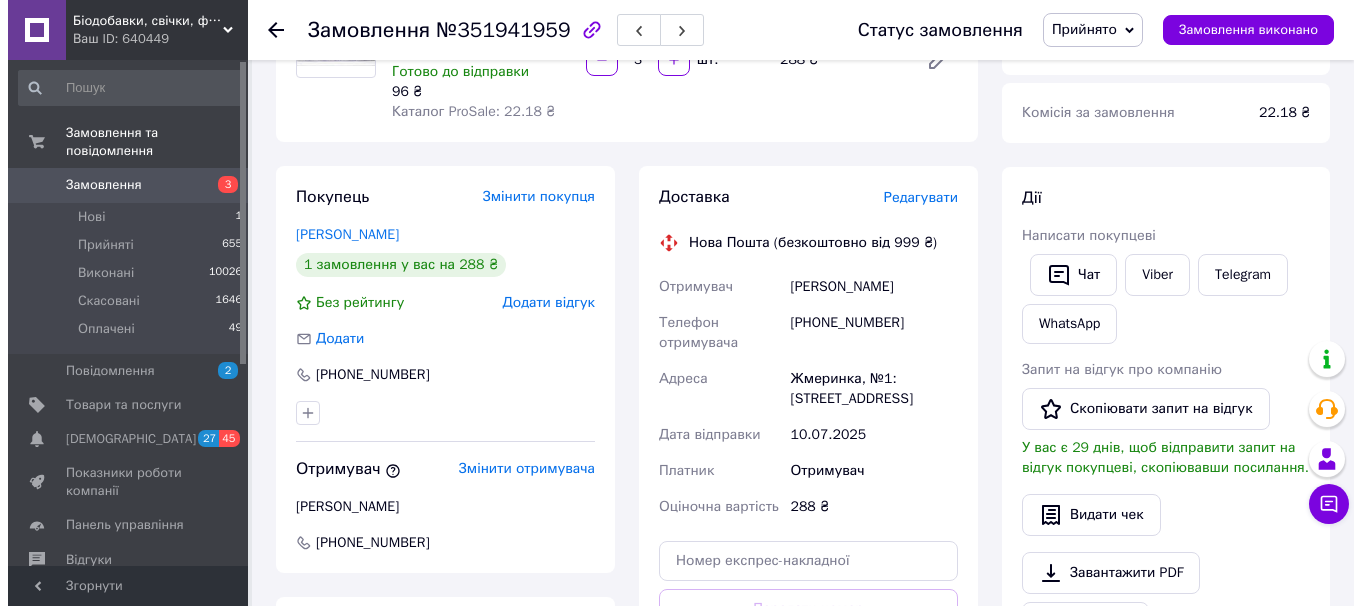 scroll, scrollTop: 280, scrollLeft: 0, axis: vertical 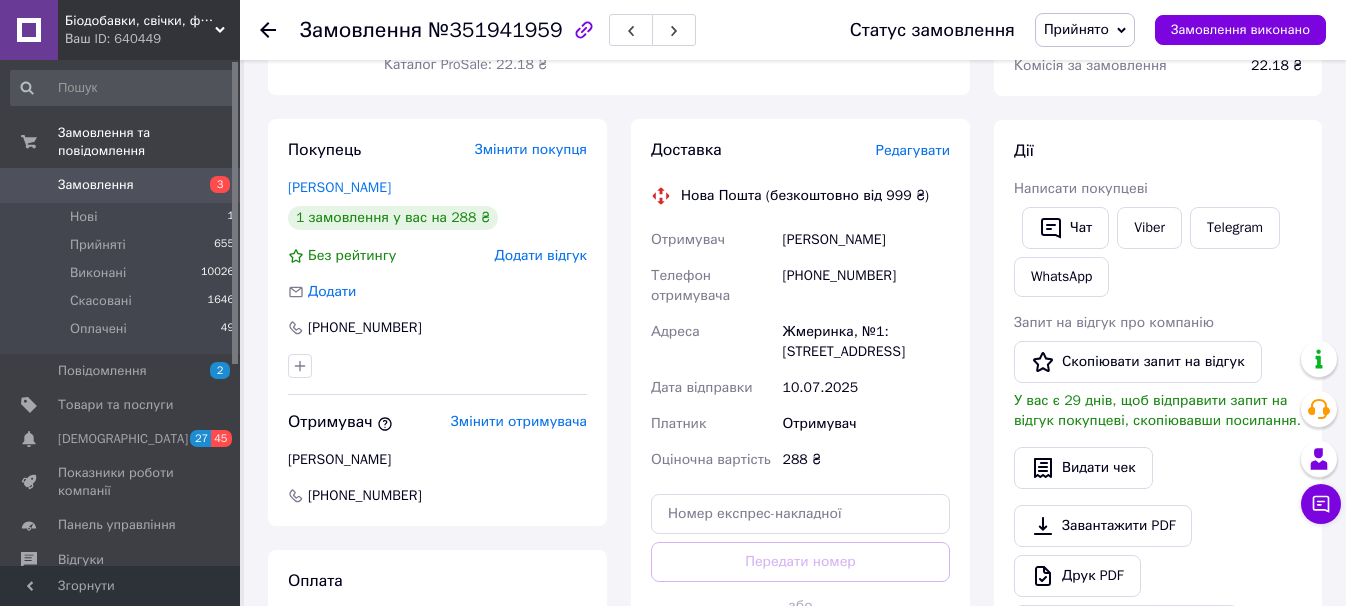 click on "Редагувати" at bounding box center (913, 150) 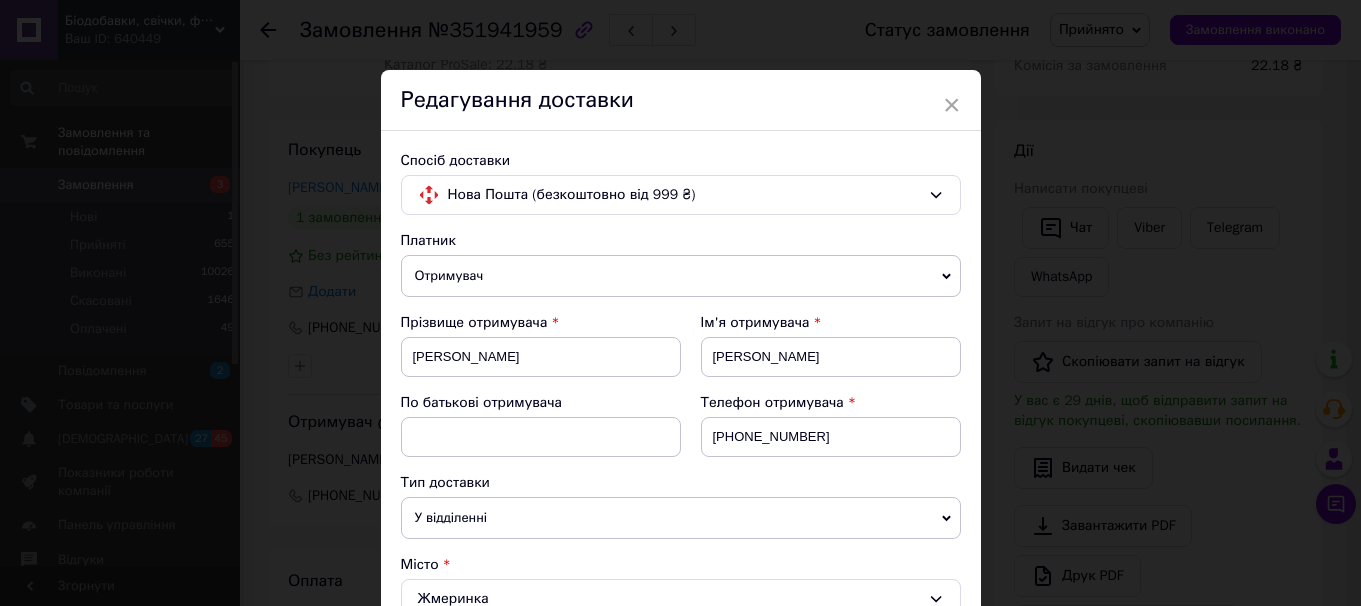 click on "Платник" at bounding box center (681, 241) 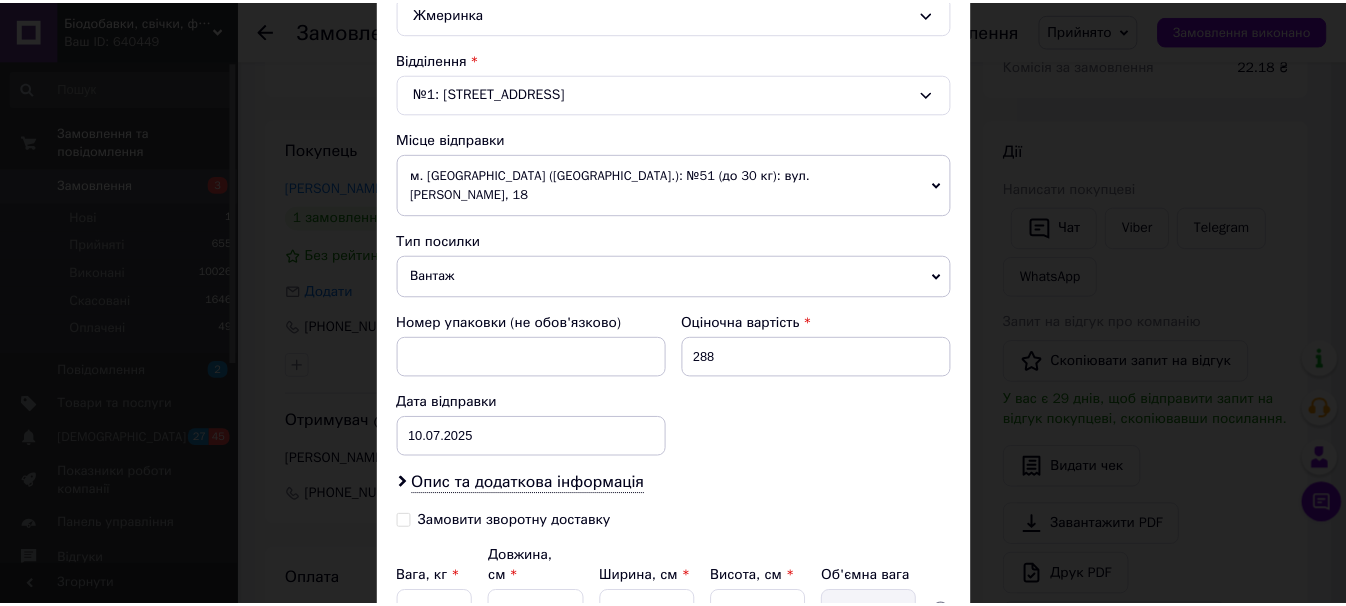 scroll, scrollTop: 758, scrollLeft: 0, axis: vertical 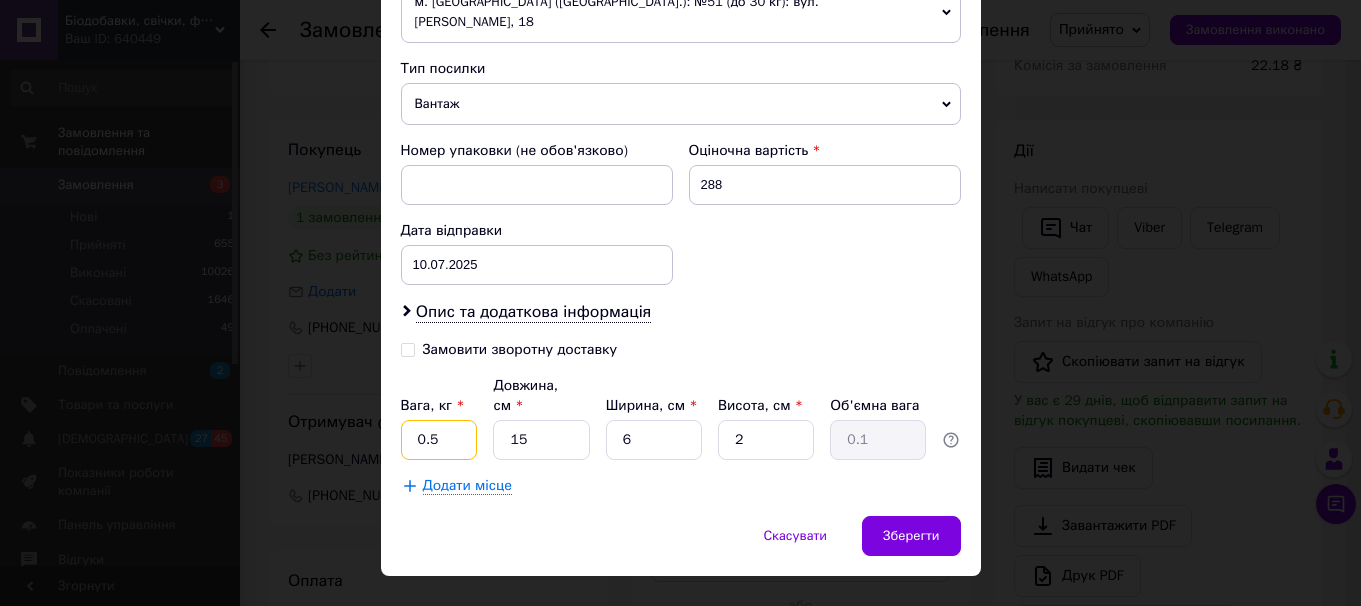 click on "0.5" at bounding box center (439, 440) 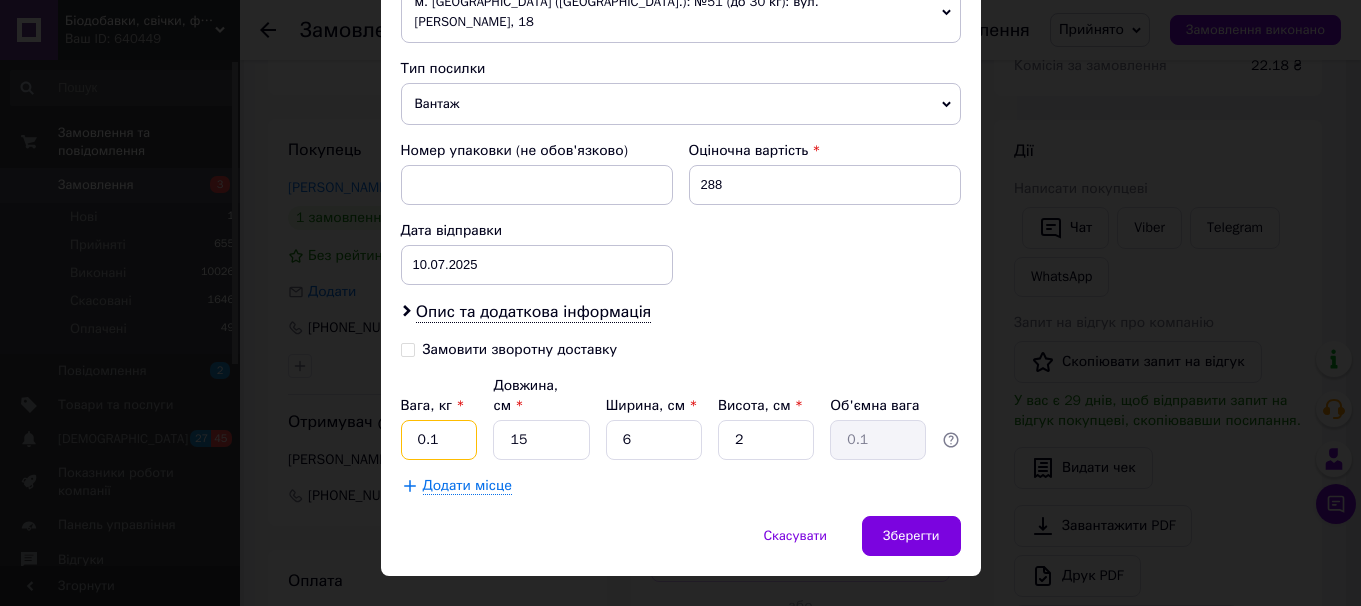 type on "0.1" 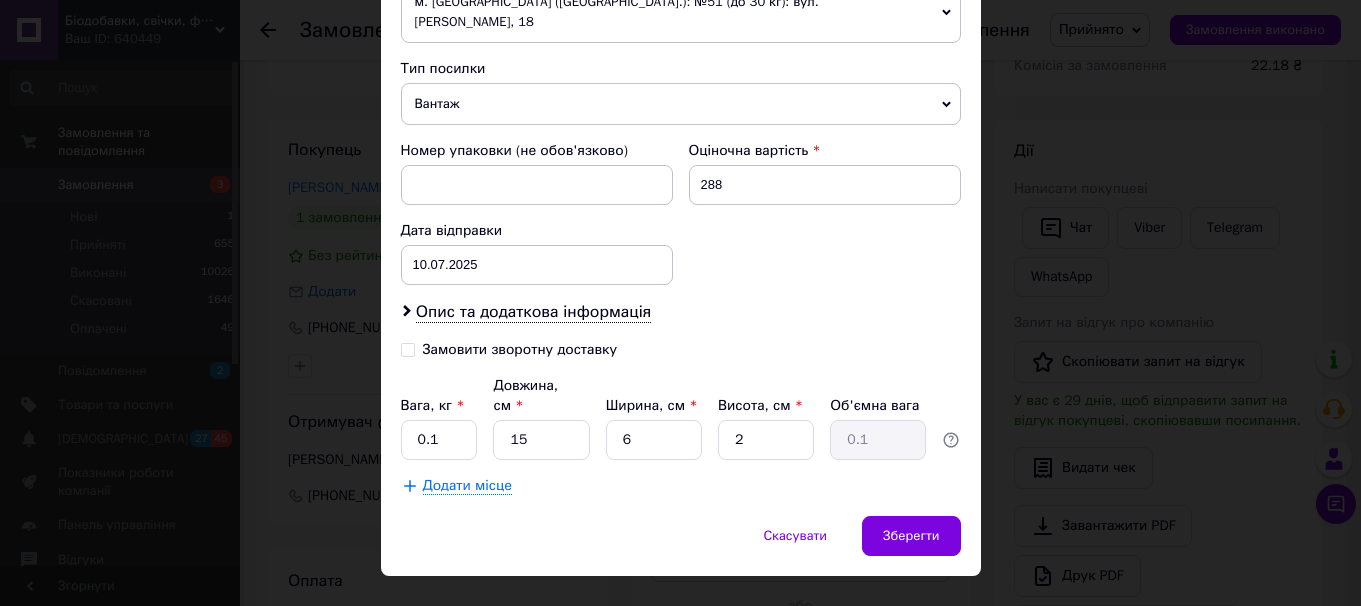 click on "Спосіб доставки Нова Пошта (безкоштовно від 999 ₴) Платник Отримувач Відправник Прізвище отримувача [PERSON_NAME] Ім'я отримувача [PERSON_NAME] батькові отримувача Телефон отримувача [PHONE_NUMBER] Тип доставки У відділенні Кур'єром В поштоматі Місто Жмеринка Відділення №1: проїзд Київський, 6а Місце відправки м. [GEOGRAPHIC_DATA] ([GEOGRAPHIC_DATA].): №51 (до 30 кг): вул. [PERSON_NAME], 18 м. [GEOGRAPHIC_DATA] ([GEOGRAPHIC_DATA].): №71 (до 30 кг): вул. [PERSON_NAME], 8 м. [GEOGRAPHIC_DATA] ([GEOGRAPHIC_DATA].): №71 (до 30 кг на одне місце): бульв. [PERSON_NAME], 5 Додати ще місце відправки Тип посилки Вантаж Документи 288 < 2025 >" at bounding box center [681, -56] 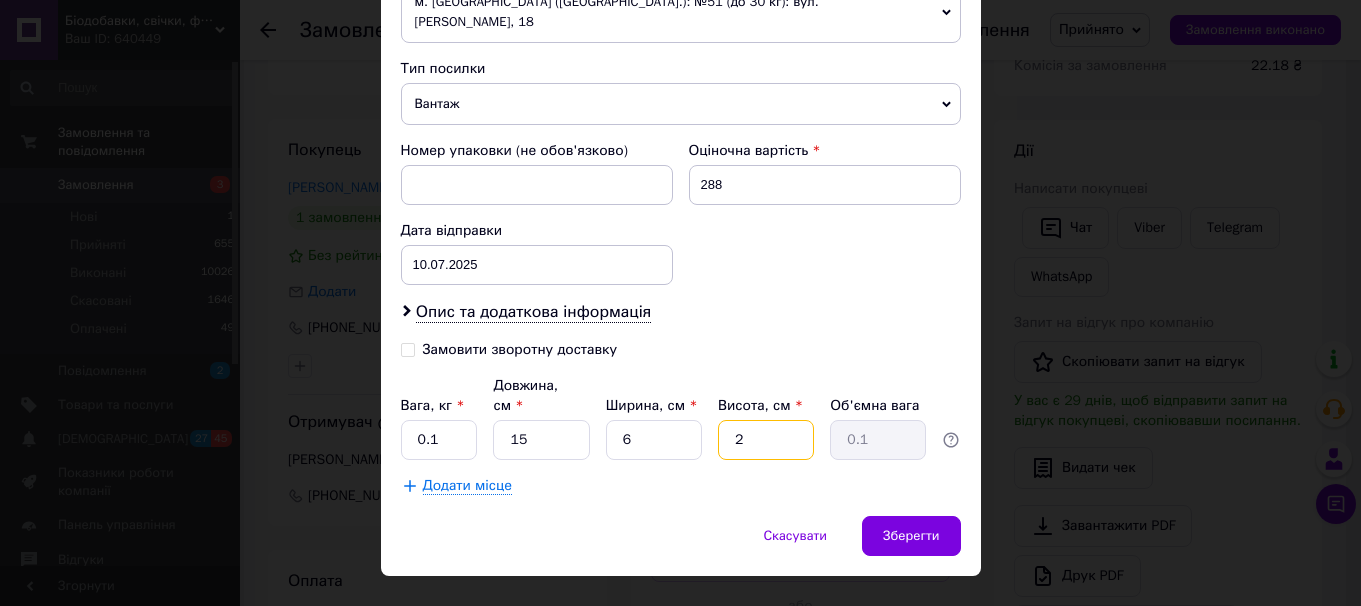 click on "2" at bounding box center [766, 440] 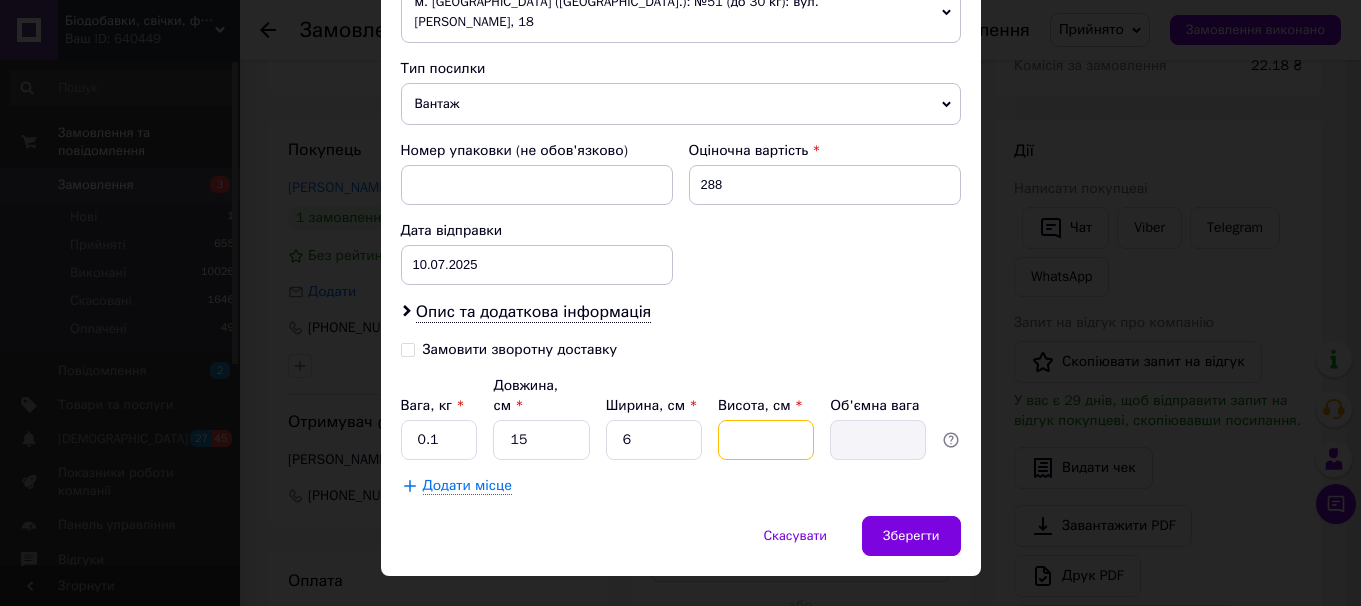 type on "6" 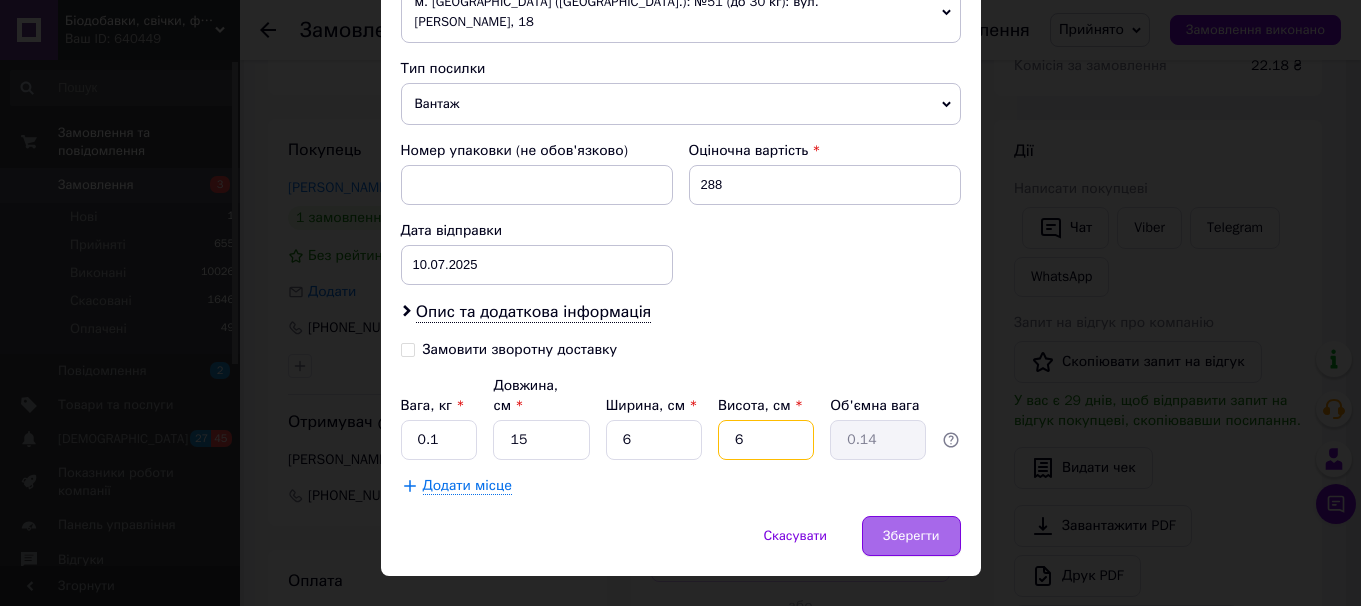 type on "6" 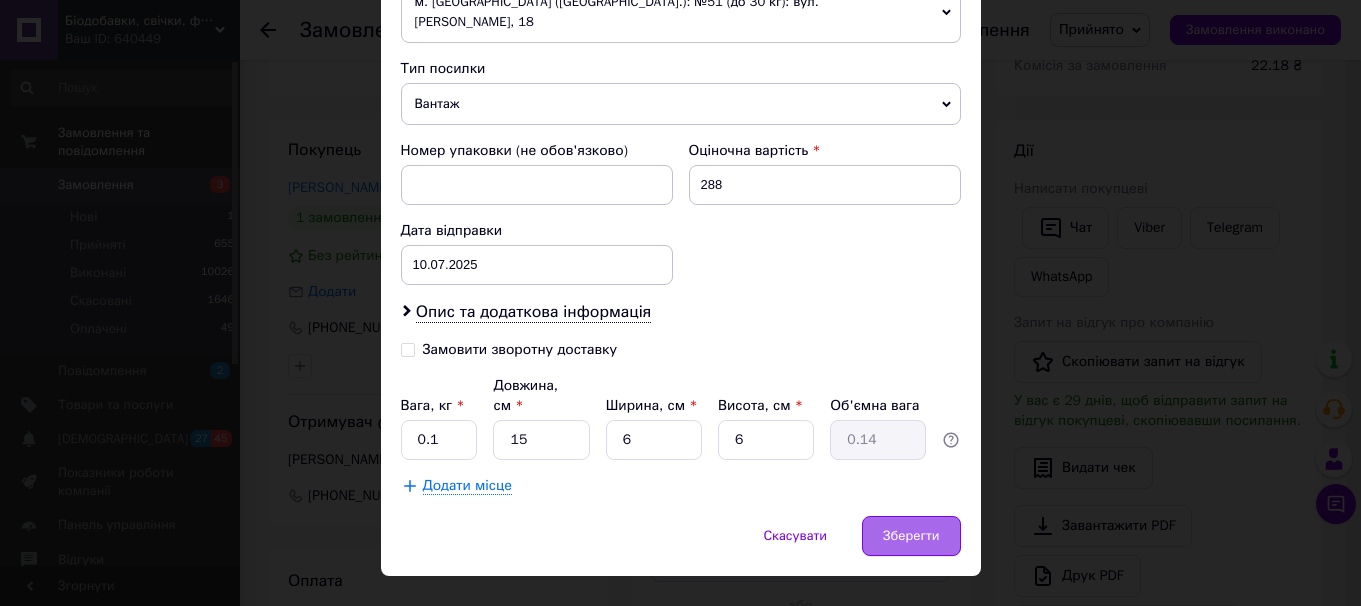 click on "Зберегти" at bounding box center (911, 536) 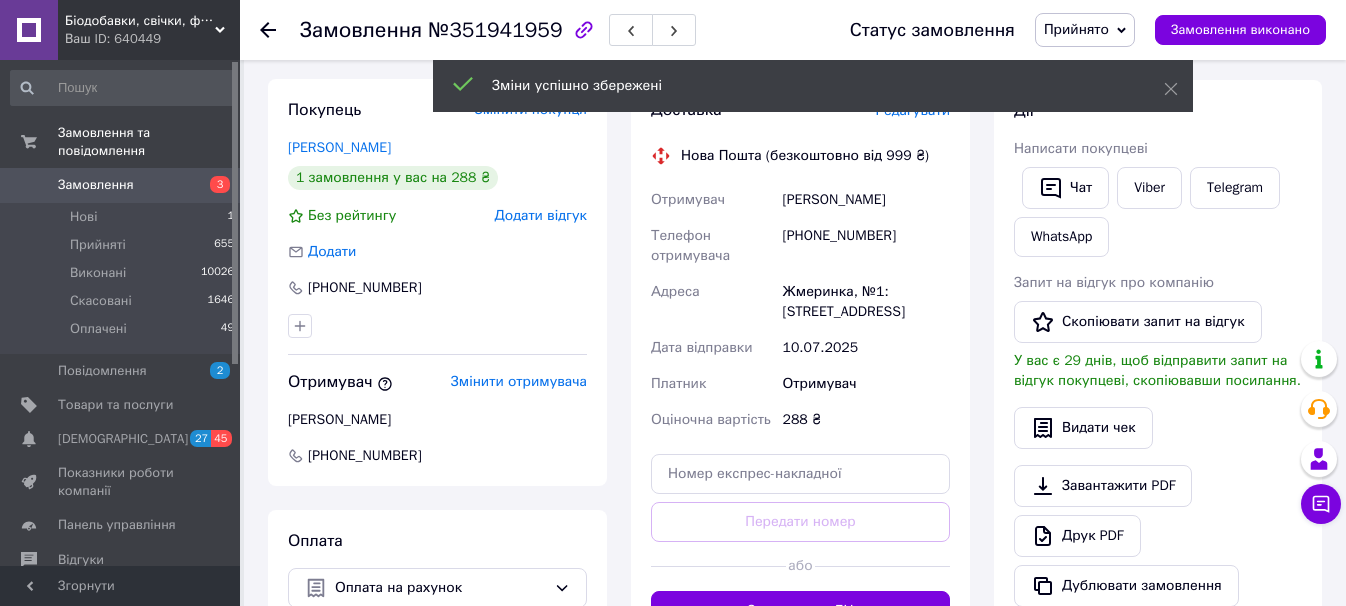 scroll, scrollTop: 360, scrollLeft: 0, axis: vertical 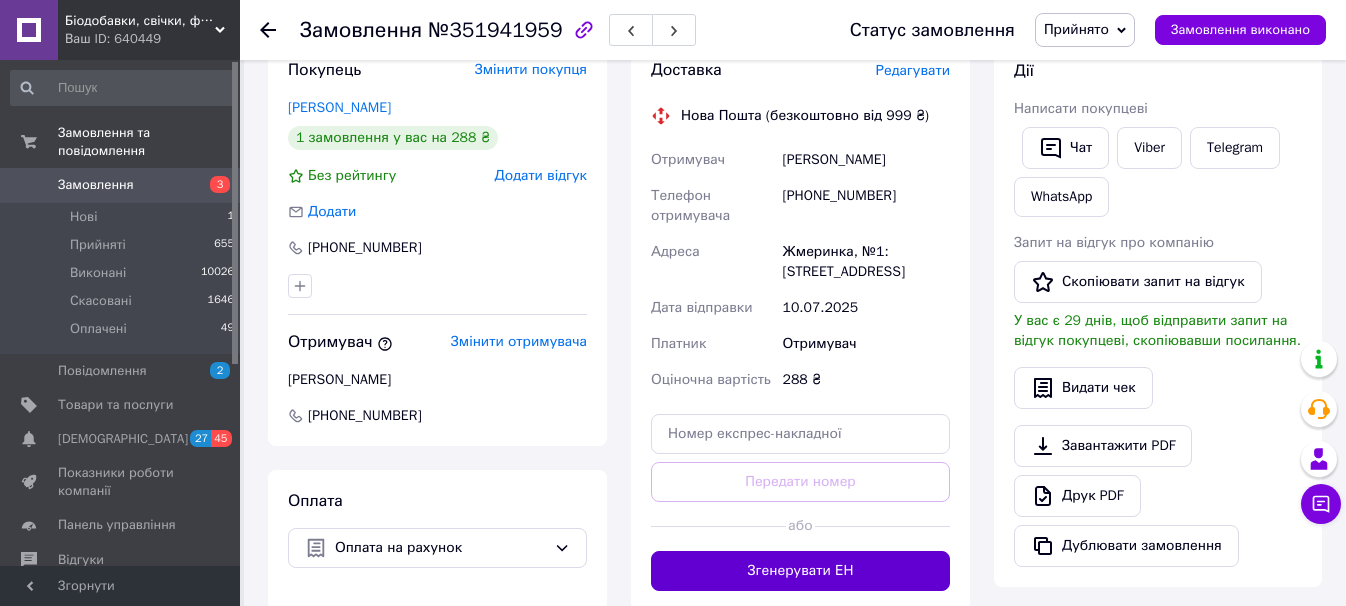 click on "Згенерувати ЕН" at bounding box center (800, 571) 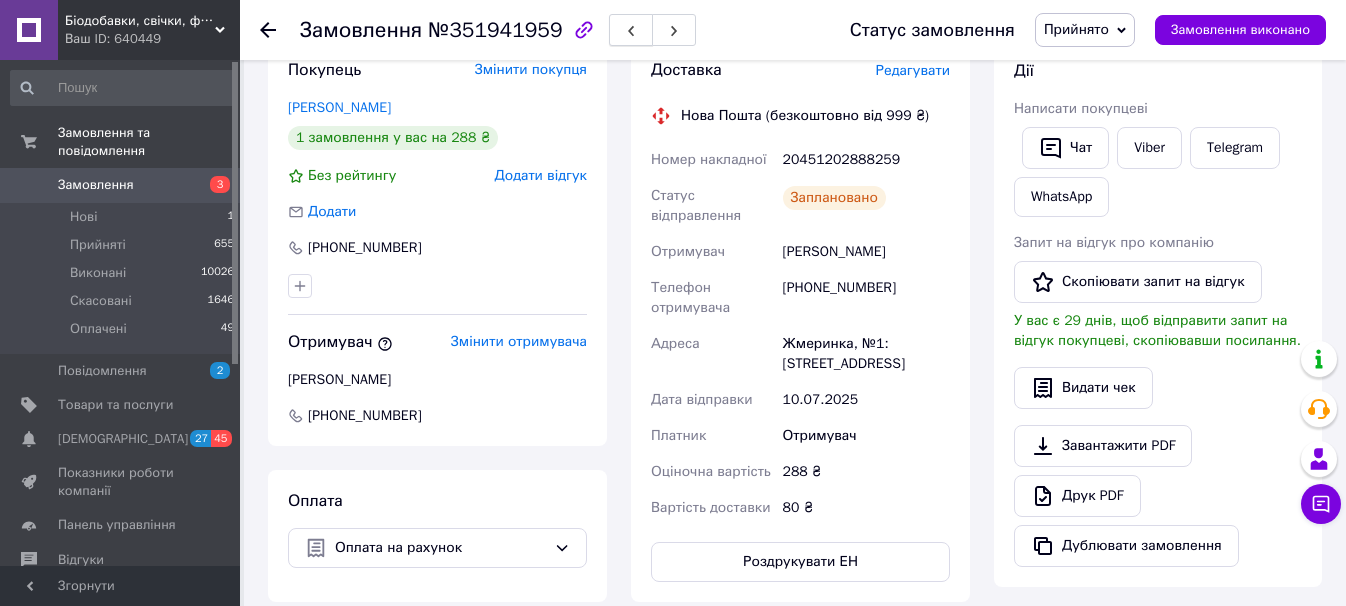 click 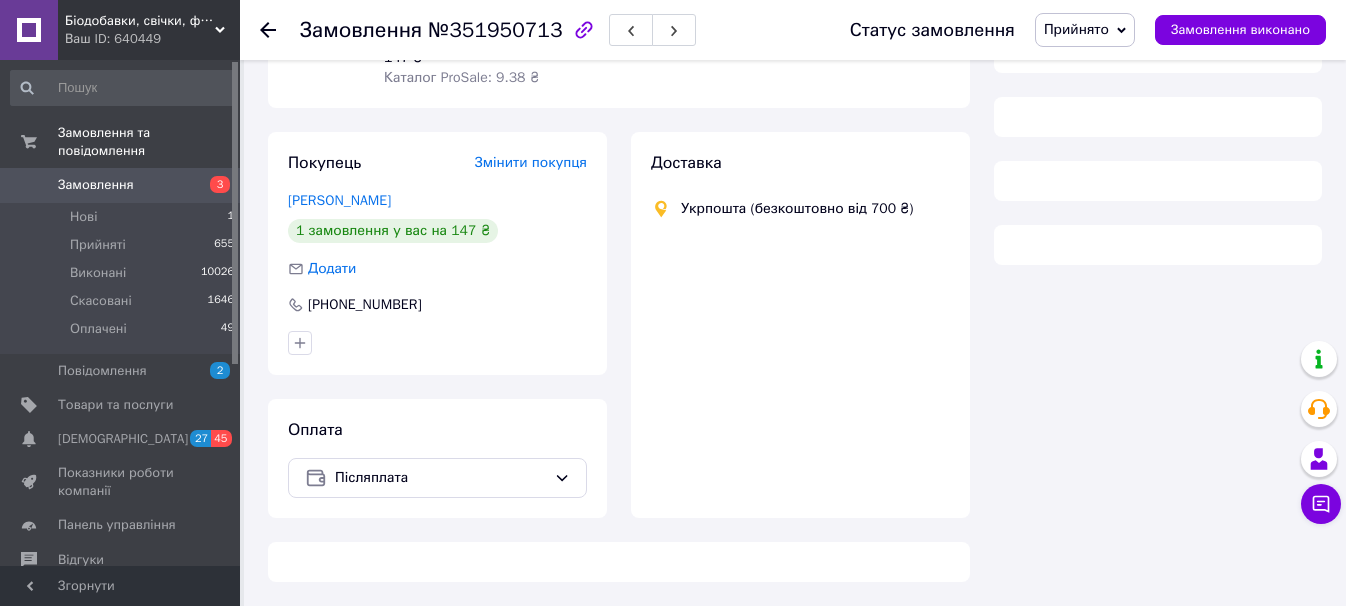 scroll, scrollTop: 360, scrollLeft: 0, axis: vertical 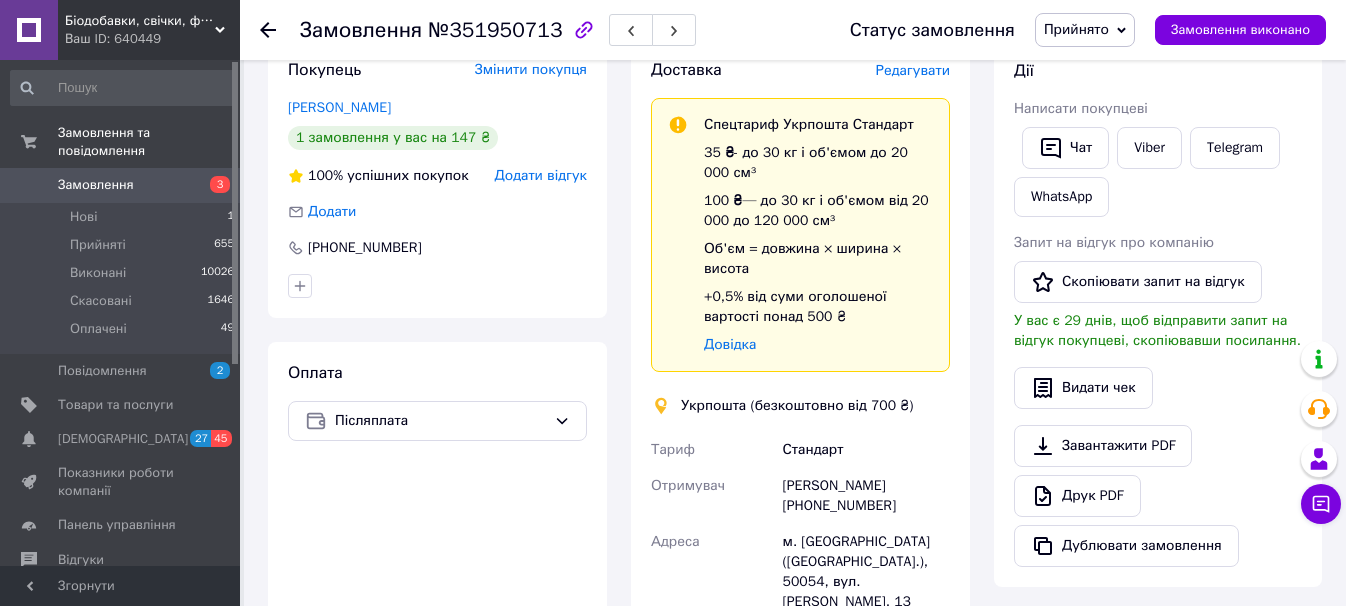 click on "[PERSON_NAME] [PHONE_NUMBER]" at bounding box center [866, 496] 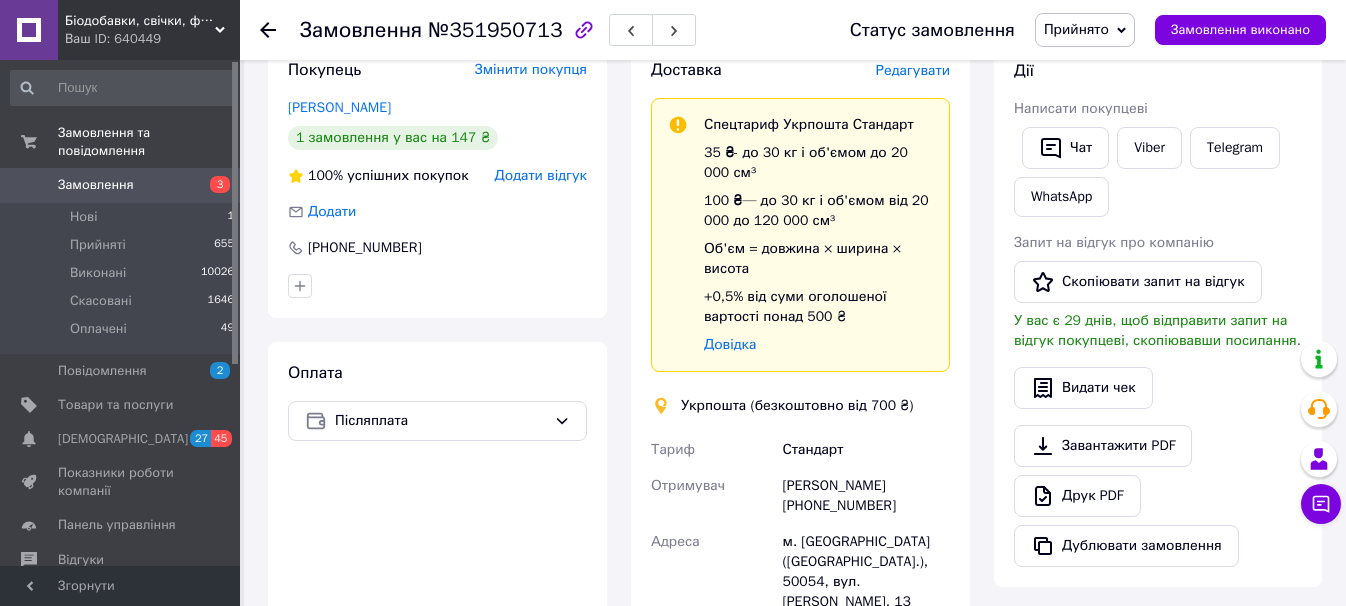 click on "м. [GEOGRAPHIC_DATA] ([GEOGRAPHIC_DATA].), 50054, вул. [PERSON_NAME], 13" at bounding box center [866, 572] 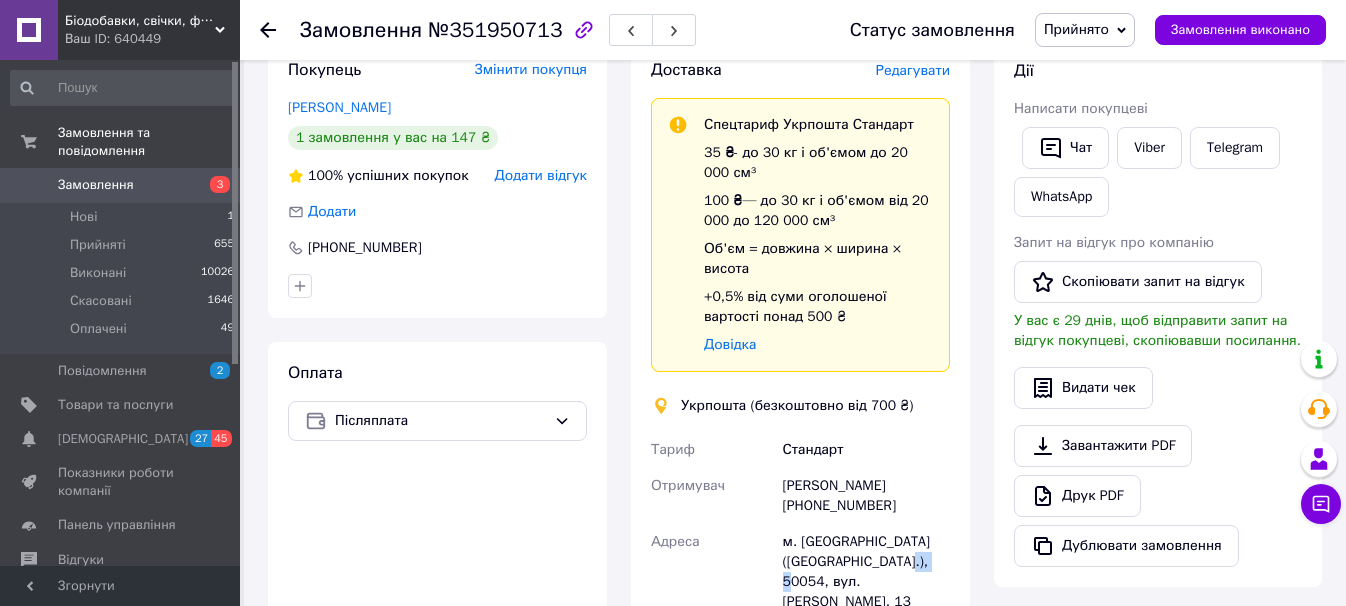 copy on "50054" 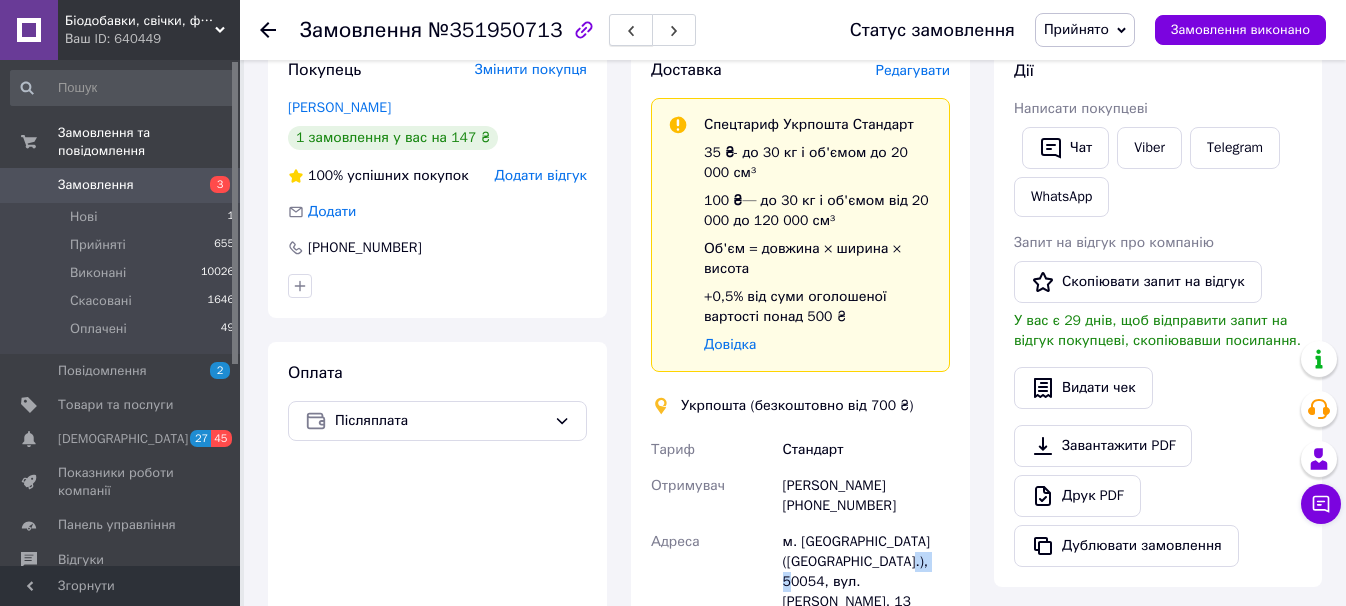 click at bounding box center (631, 30) 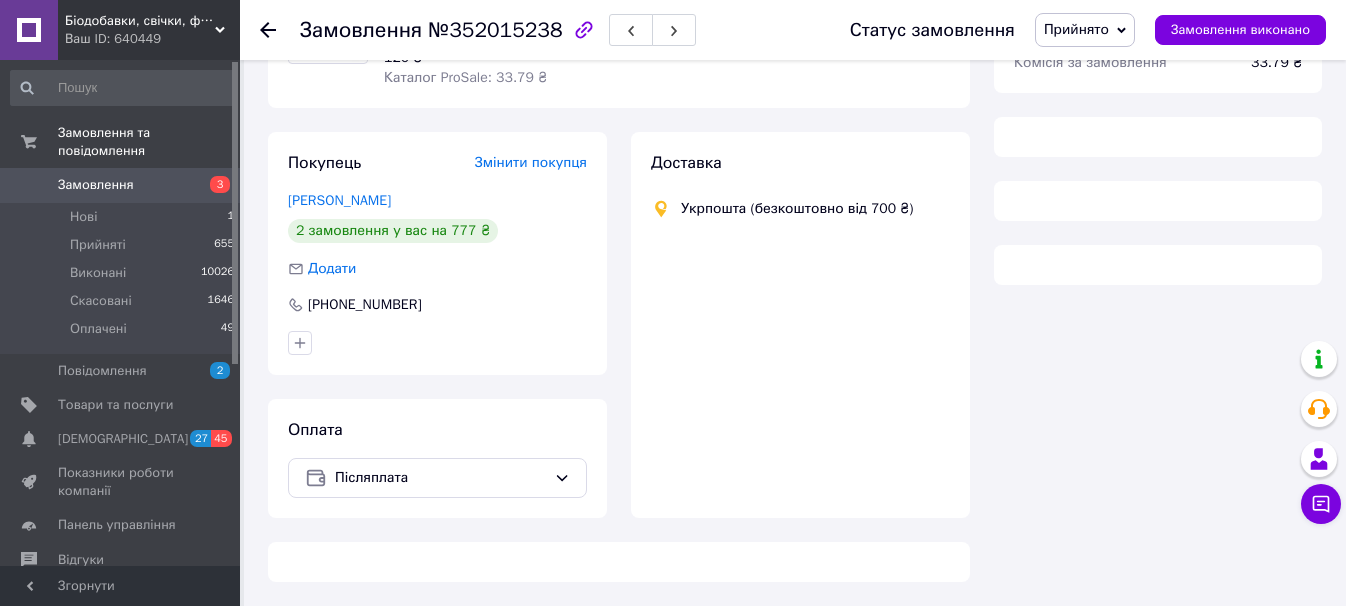 scroll, scrollTop: 360, scrollLeft: 0, axis: vertical 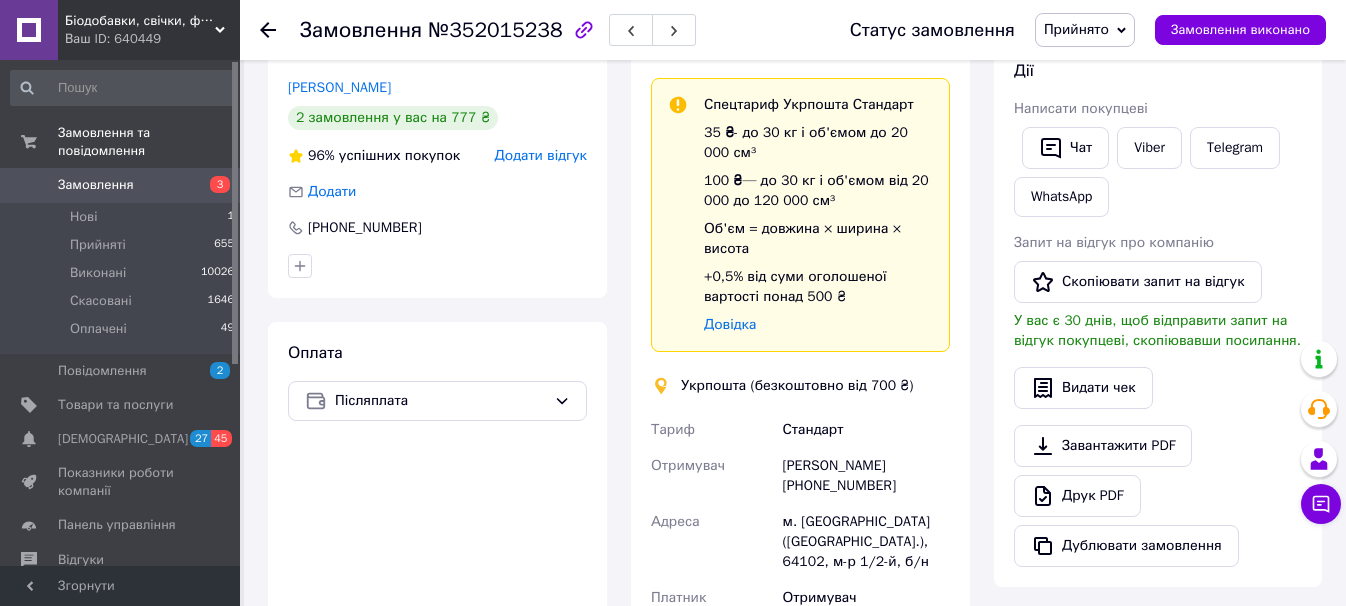 click on "[PERSON_NAME] [PHONE_NUMBER]" at bounding box center [866, 476] 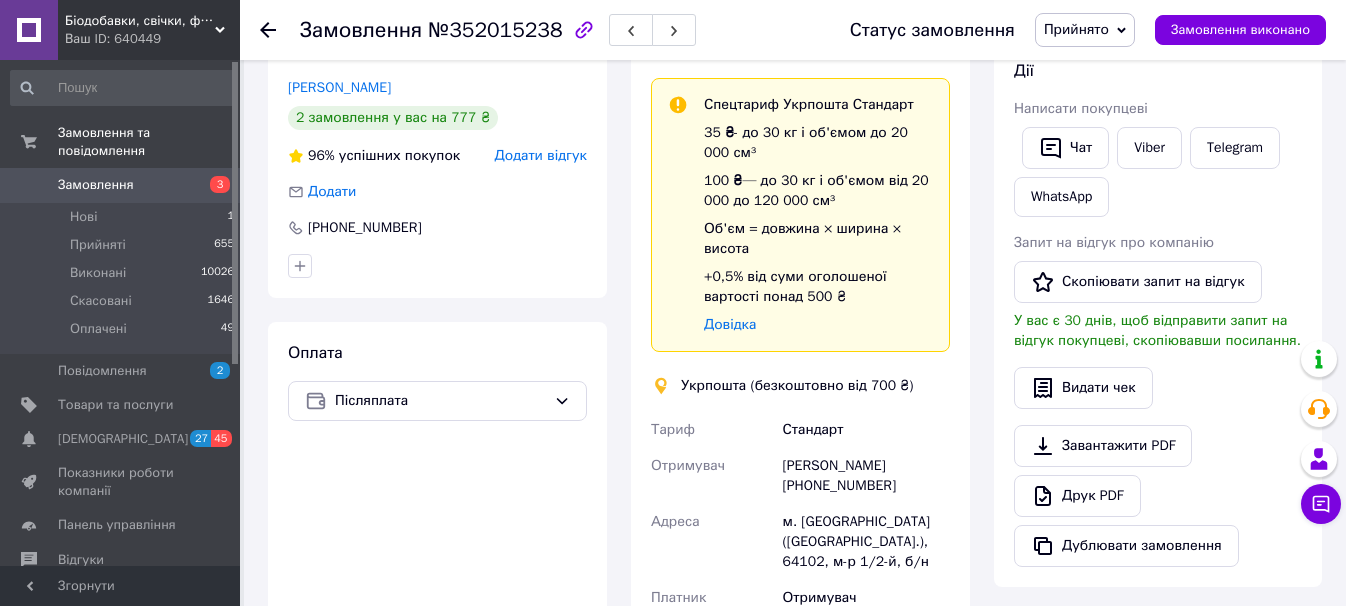 click on "м. [GEOGRAPHIC_DATA] ([GEOGRAPHIC_DATA].), 64102, м-р 1/2-й, б/н" at bounding box center (866, 542) 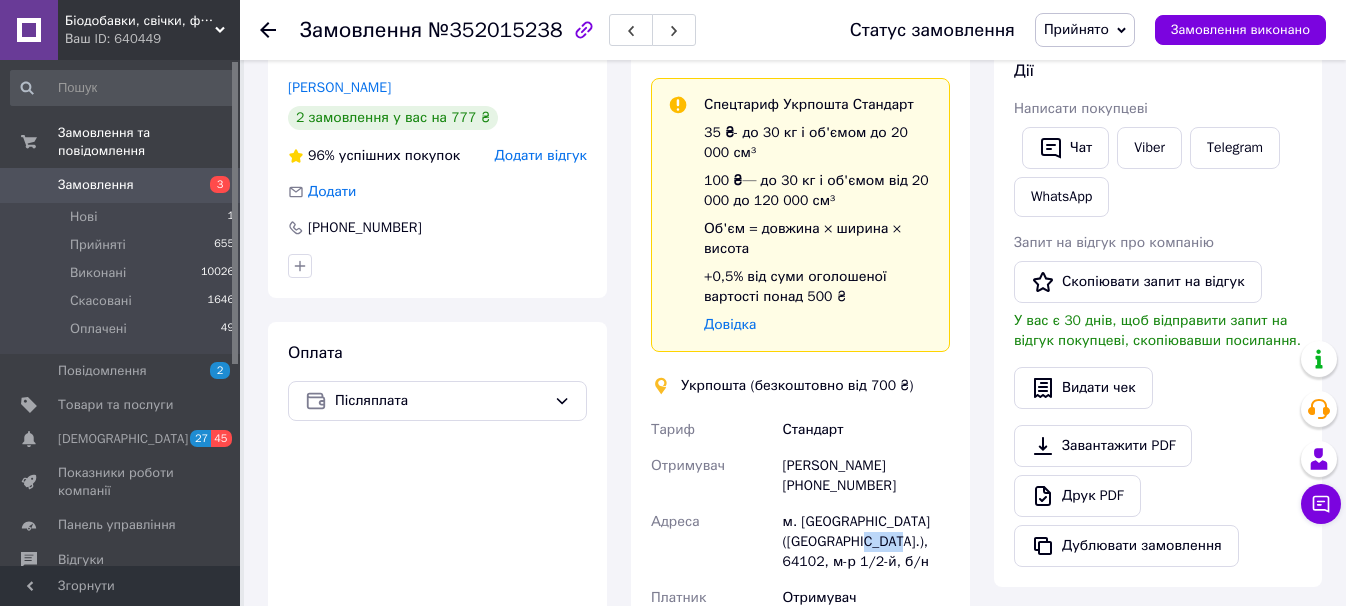 copy on "64102" 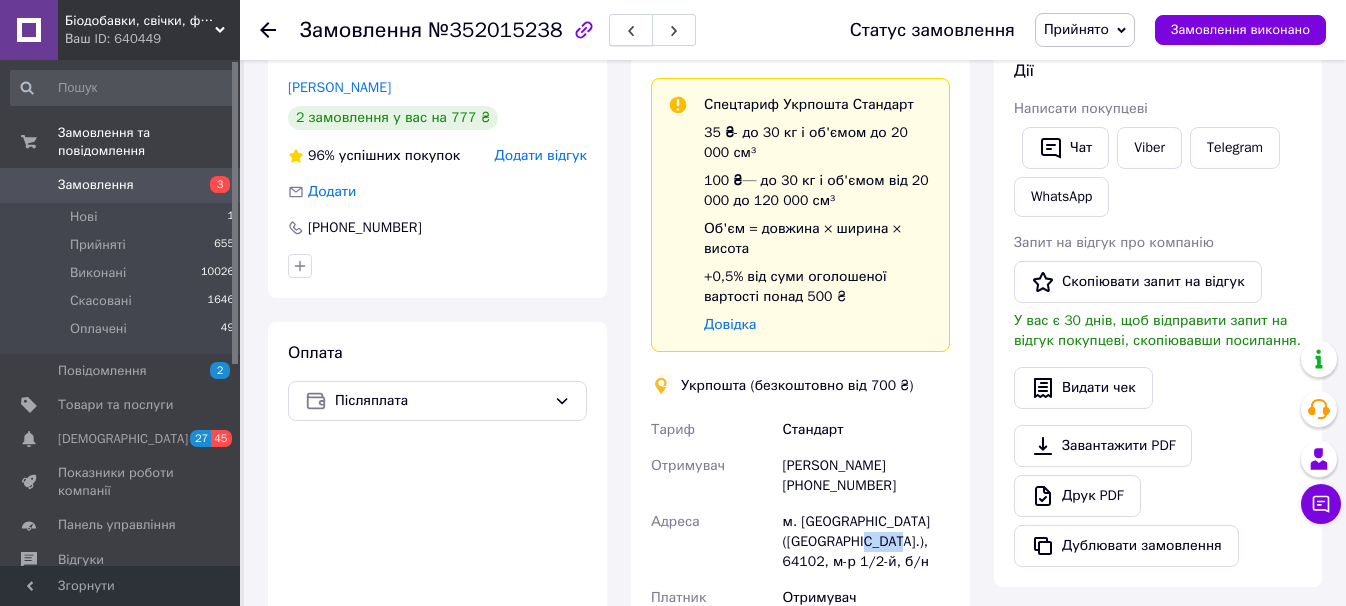 click 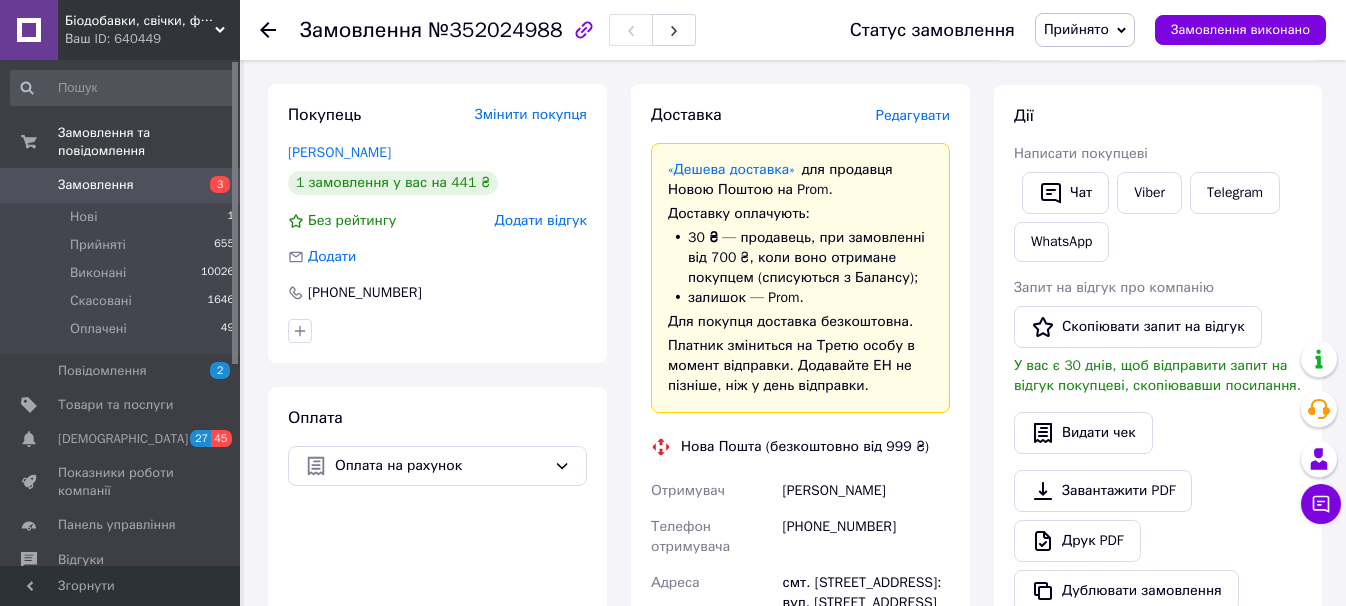 scroll, scrollTop: 320, scrollLeft: 0, axis: vertical 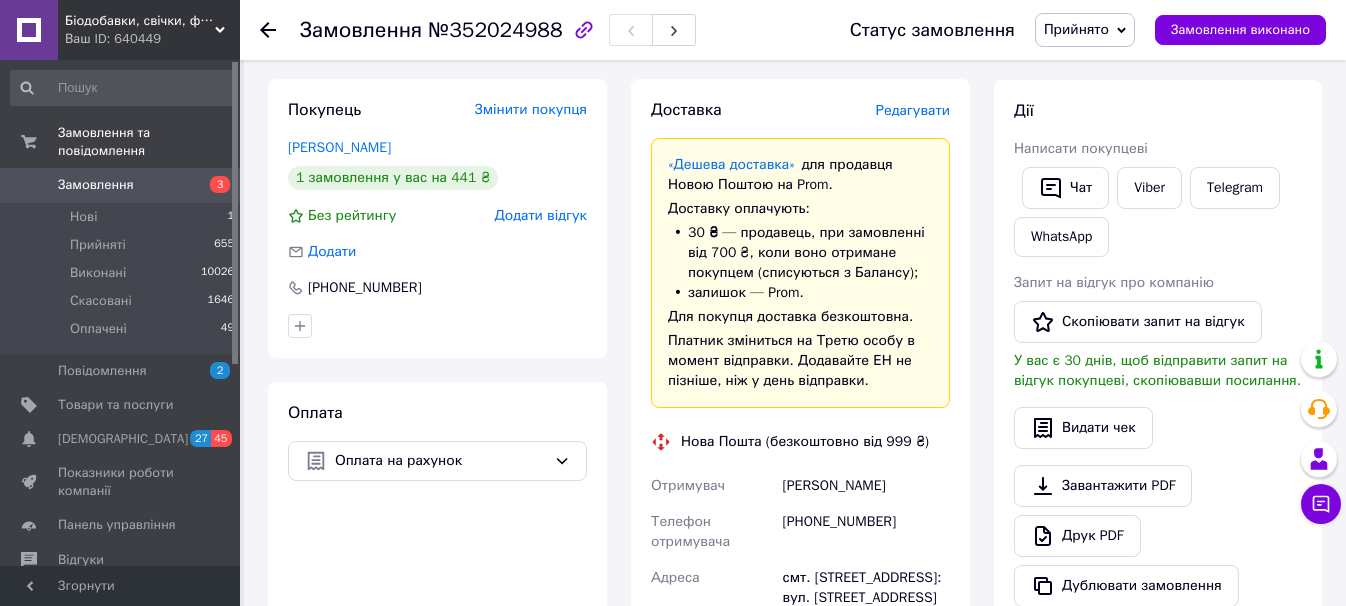 click on "№352024988" at bounding box center [495, 30] 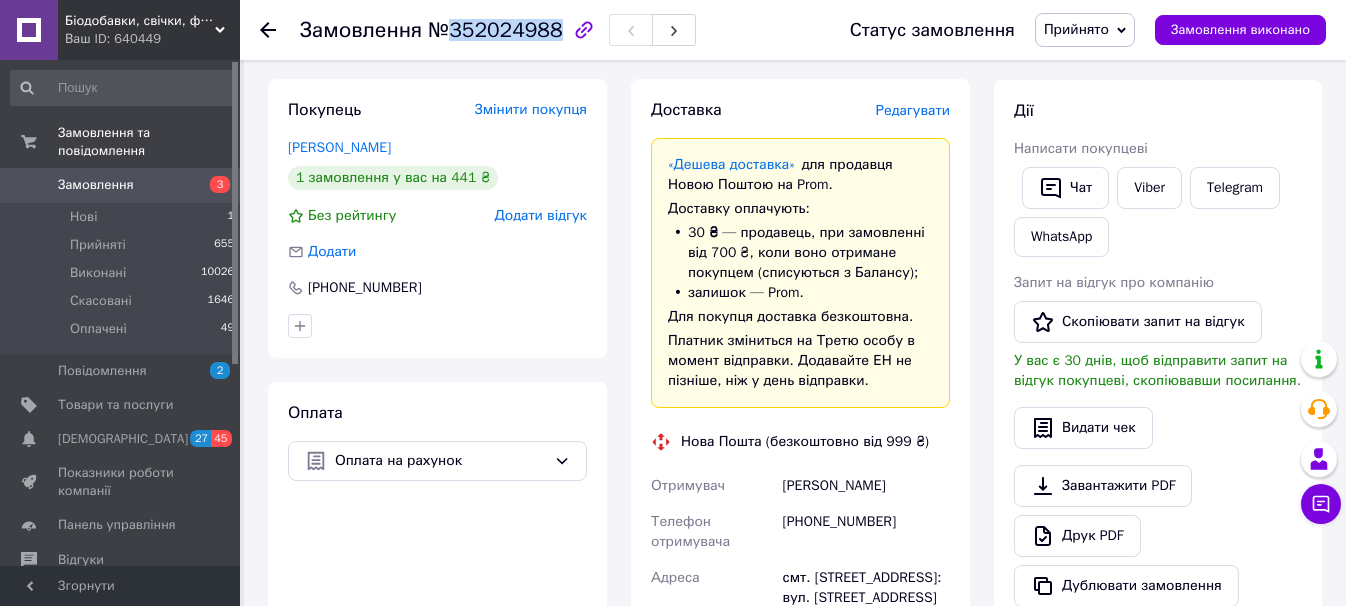 copy on "352024988" 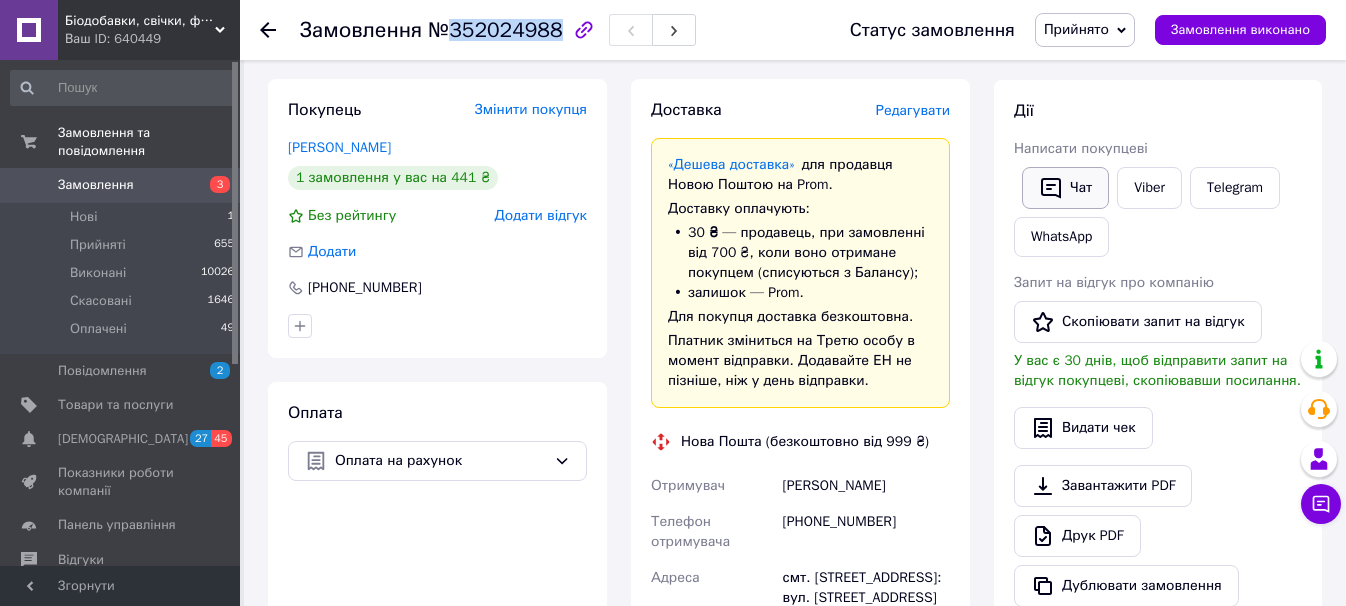 click on "Чат" at bounding box center (1065, 188) 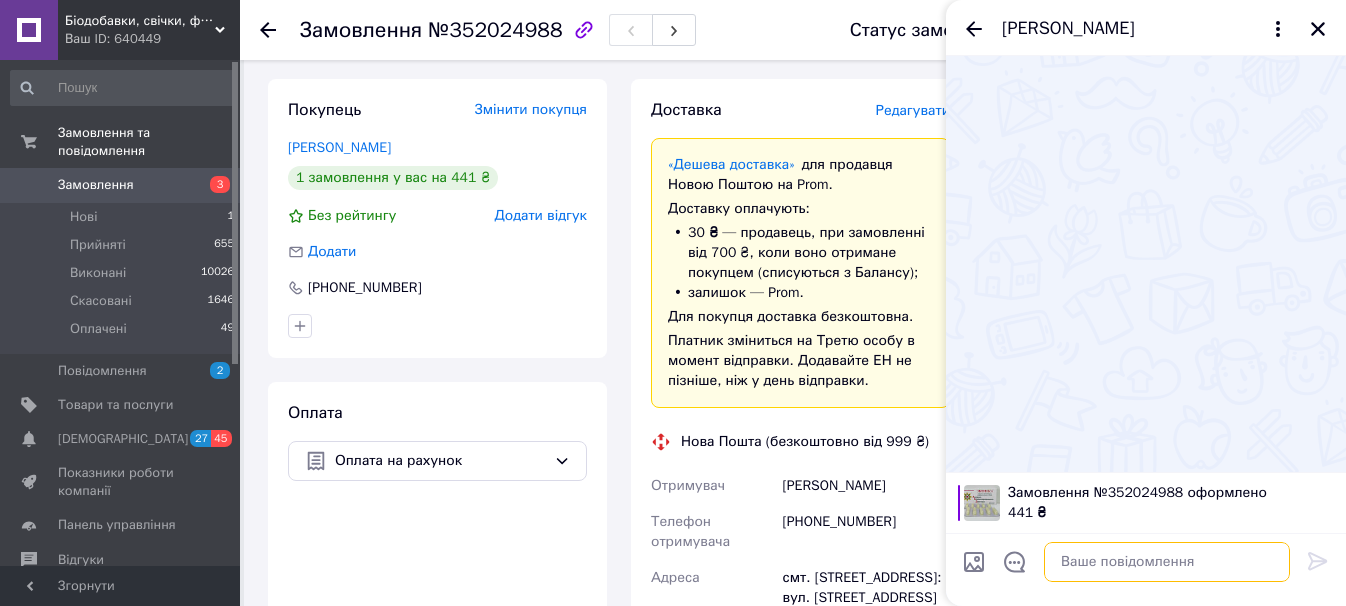 click at bounding box center (1167, 562) 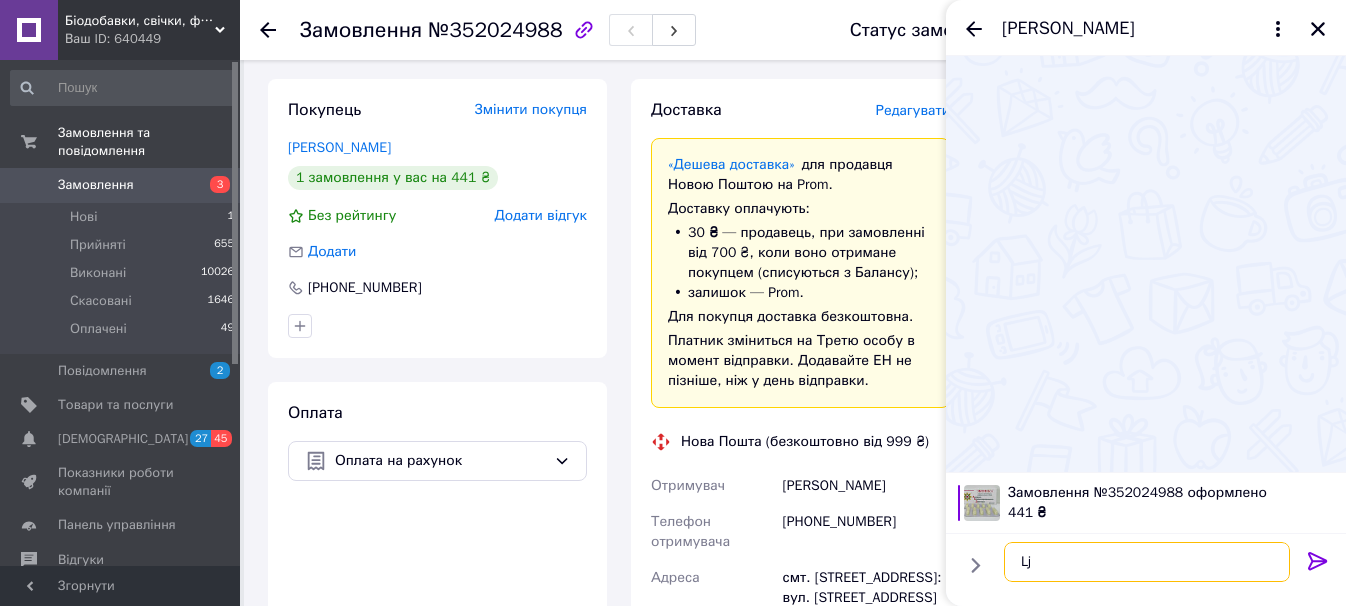 type on "L" 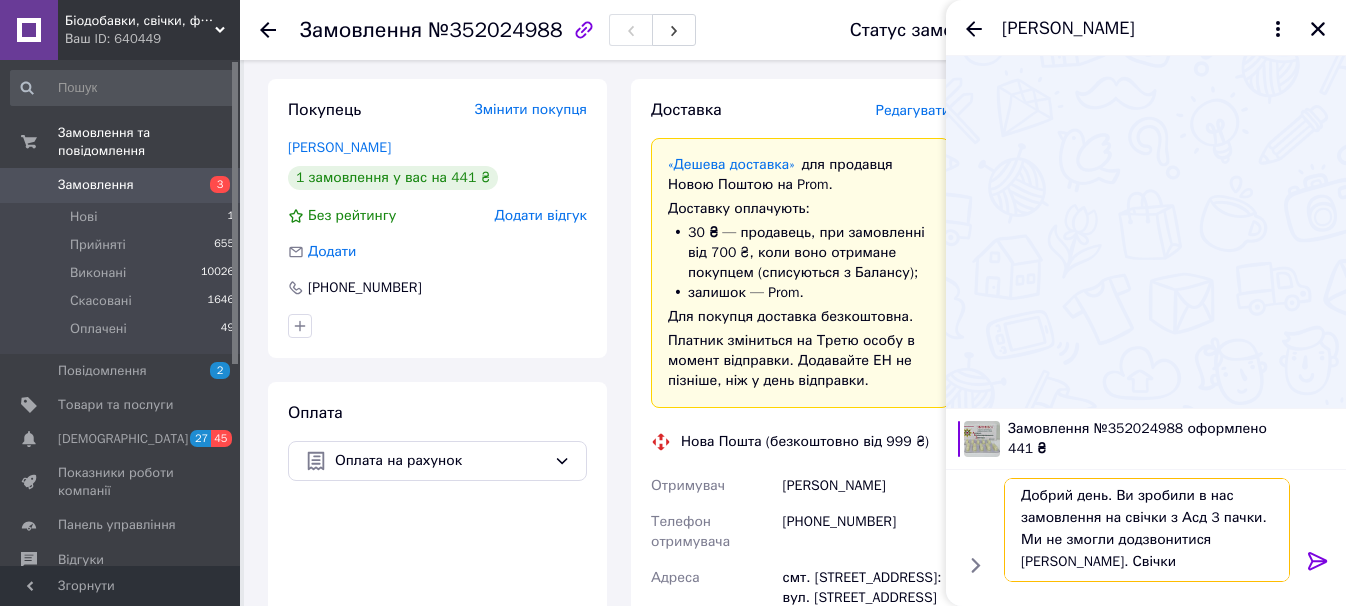 scroll, scrollTop: 2, scrollLeft: 0, axis: vertical 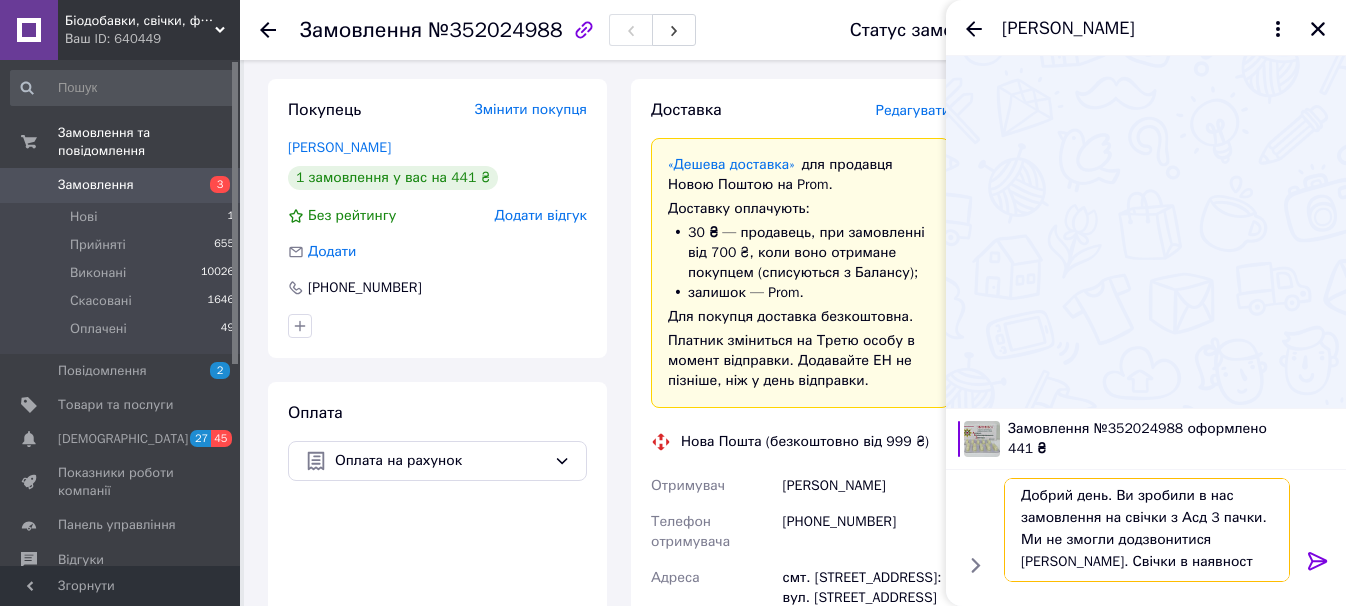 type on "Добрий день. Ви зробили в нас замовлення на свічки з Асд 3 пачки. Ми не змогли додзвонитися [PERSON_NAME]. Свічки в наявності" 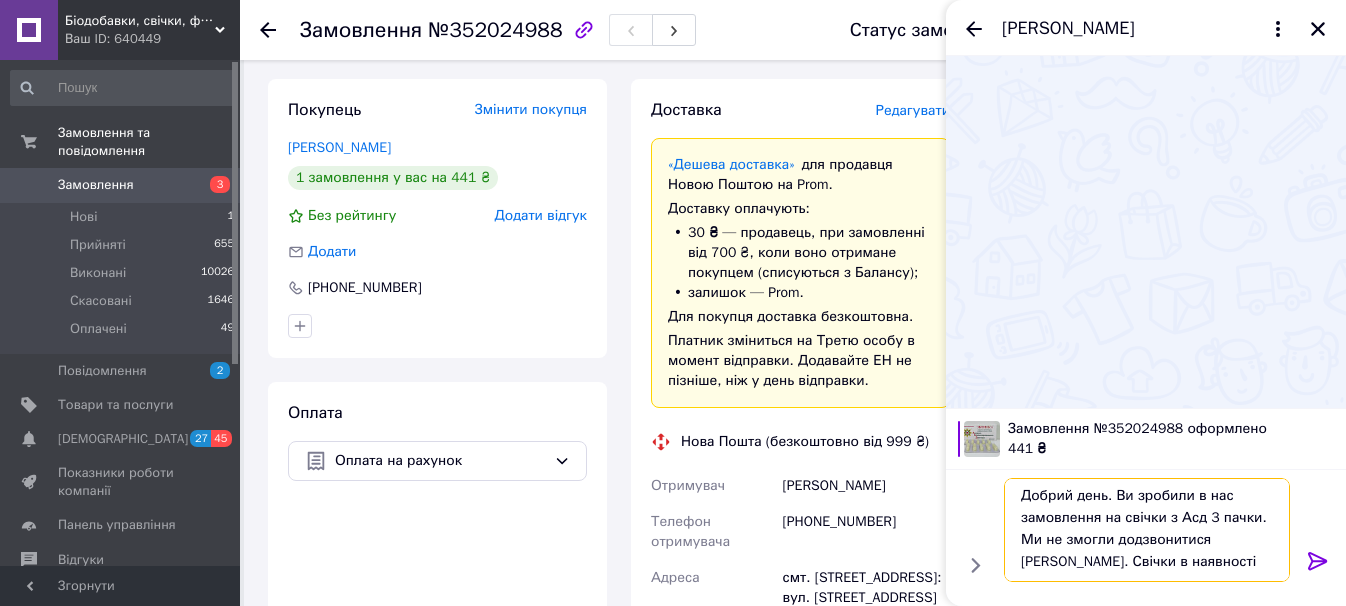 type 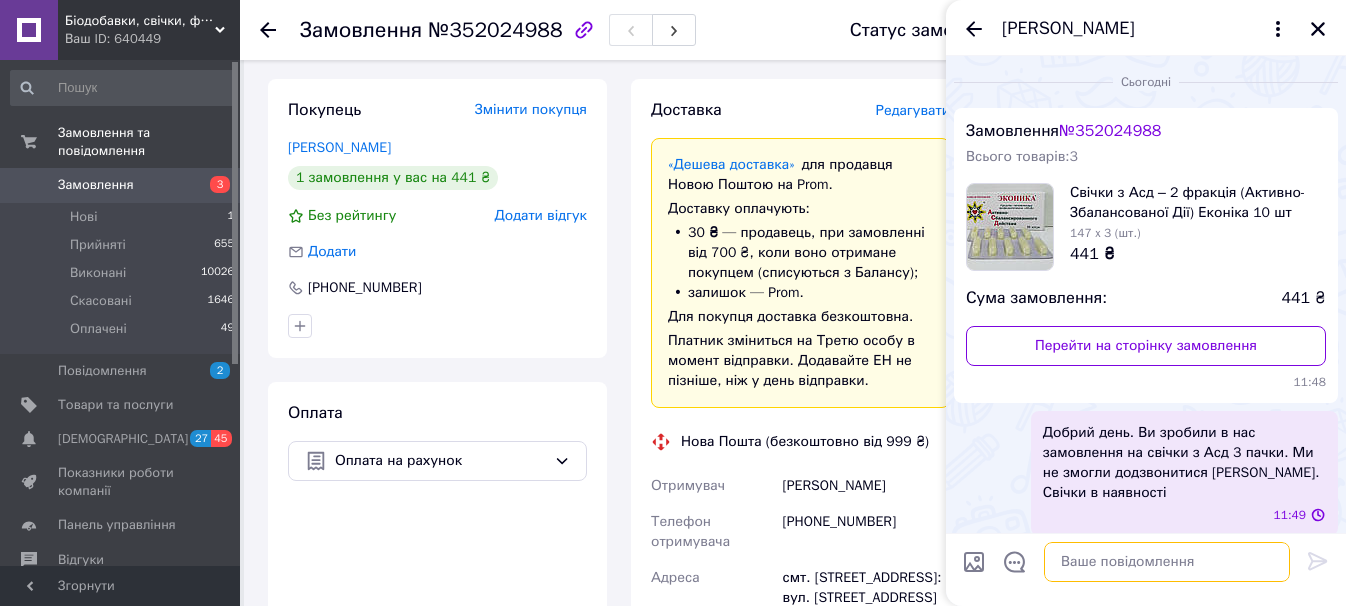 scroll, scrollTop: 0, scrollLeft: 0, axis: both 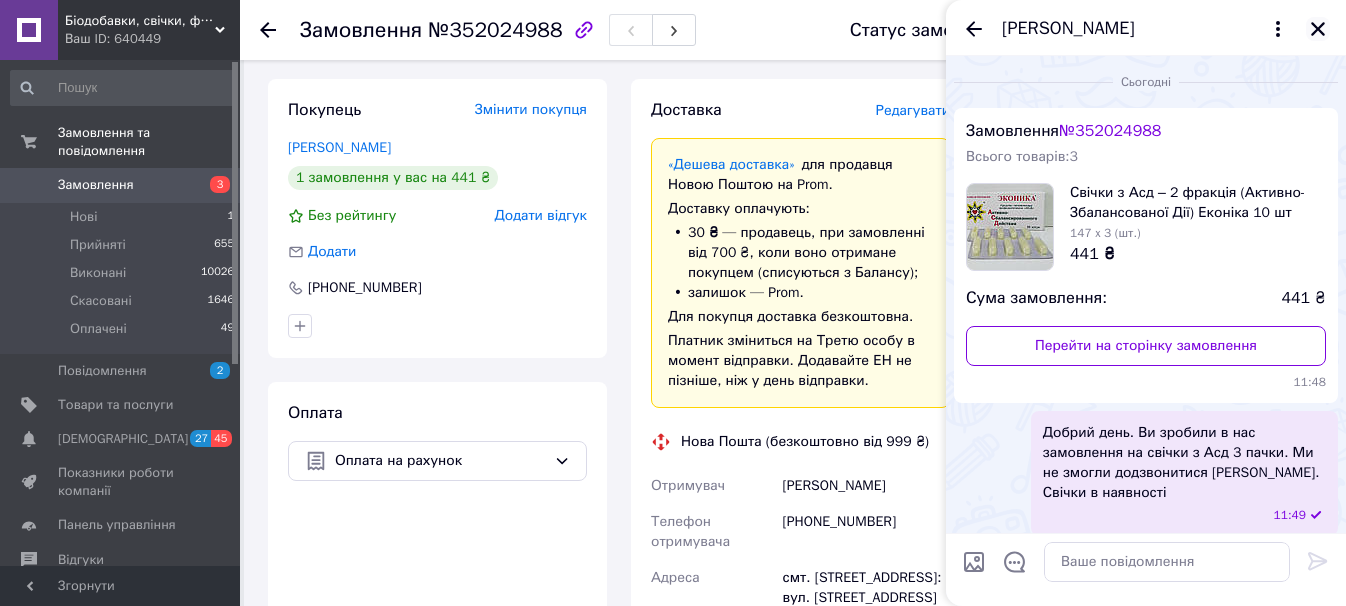 click 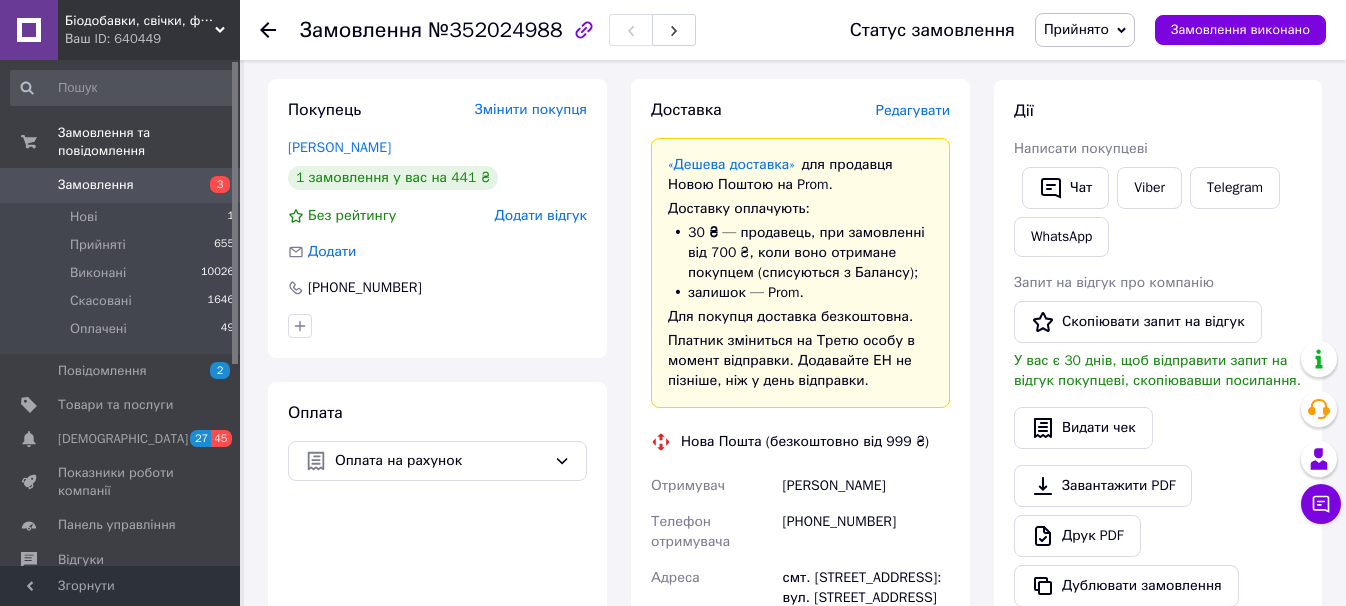 click on "Замовлення" at bounding box center [96, 185] 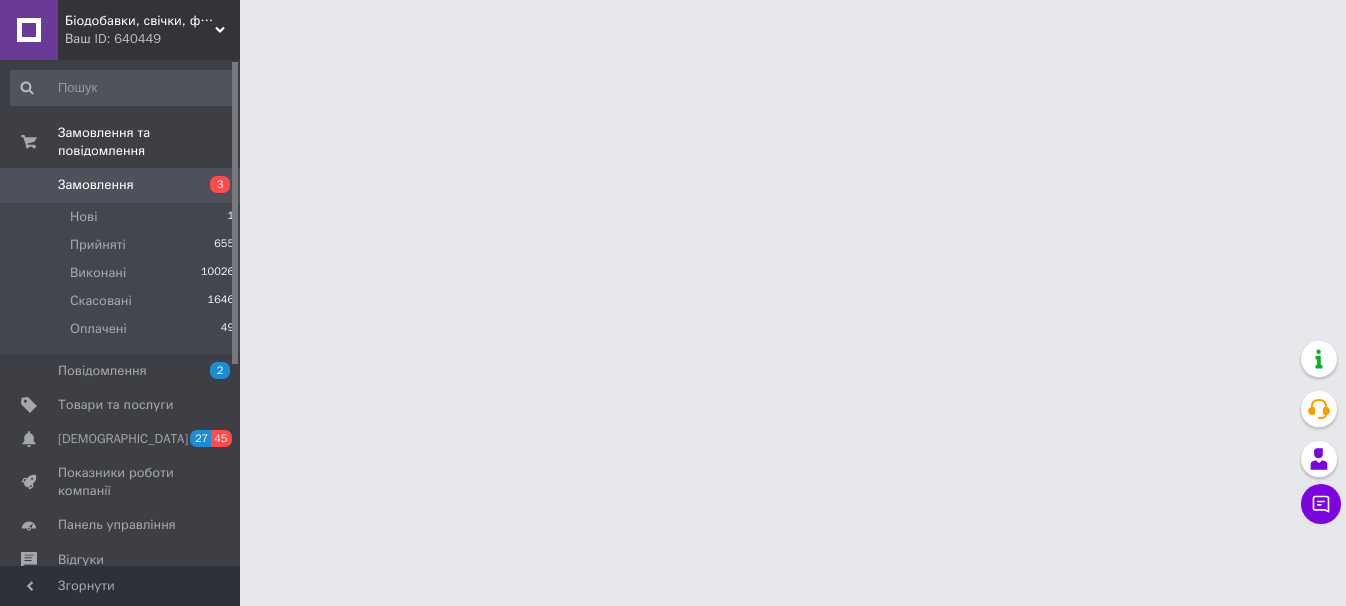 scroll, scrollTop: 0, scrollLeft: 0, axis: both 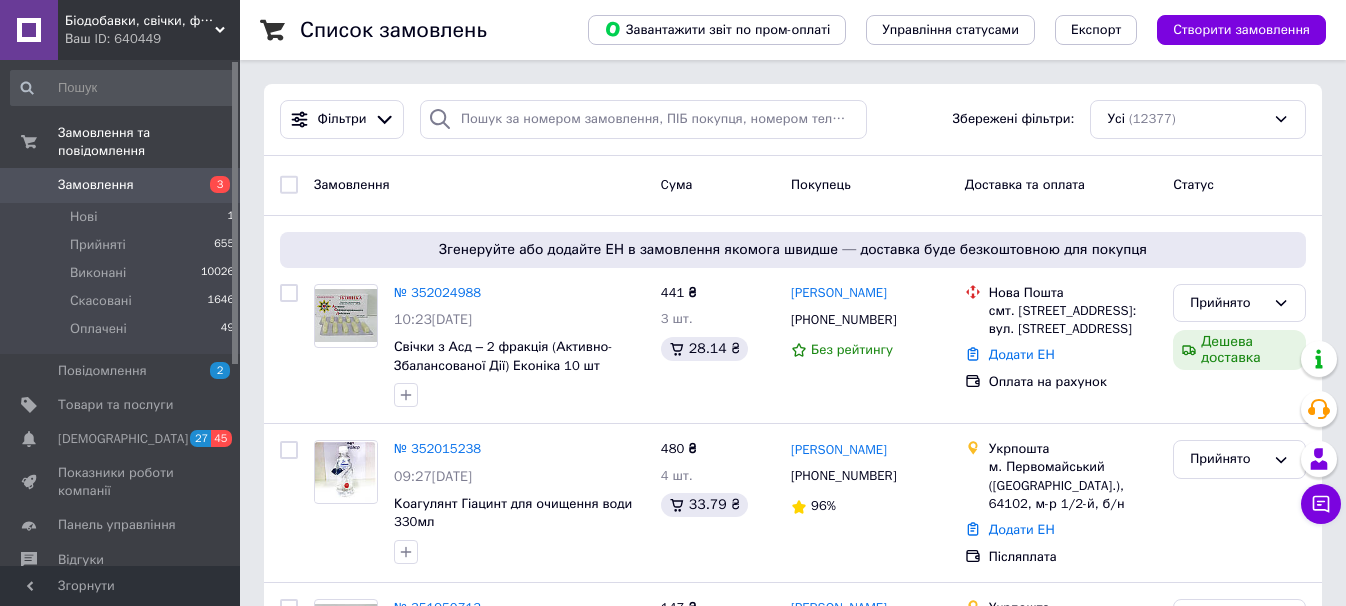 click on "Список замовлень   Завантажити звіт по пром-оплаті Управління статусами Експорт Створити замовлення Фільтри Збережені фільтри: Усі (12377) Замовлення Cума Покупець Доставка та оплата Статус Згенеруйте або додайте ЕН в замовлення якомога швидше — доставка буде безкоштовною для покупця № 352024988 10:23[DATE] Свічки з Асд – 2 фракція (Активно-Збалансованої Дії) Еконіка 10 шт 441 ₴ 3 шт. 28.14 ₴ [PERSON_NAME] [PHONE_NUMBER] Без рейтингу [GEOGRAPHIC_DATA]. [STREET_ADDRESS]: вул. [STREET_ADDRESS] Додати ЕН Оплата на рахунок Прийнято Дешева доставка № 352015238 09:27[DATE] 480 ₴ 4 шт. 33.79 ₴ [PHONE_NUMBER] 96% 147 ₴" at bounding box center [793, 2025] 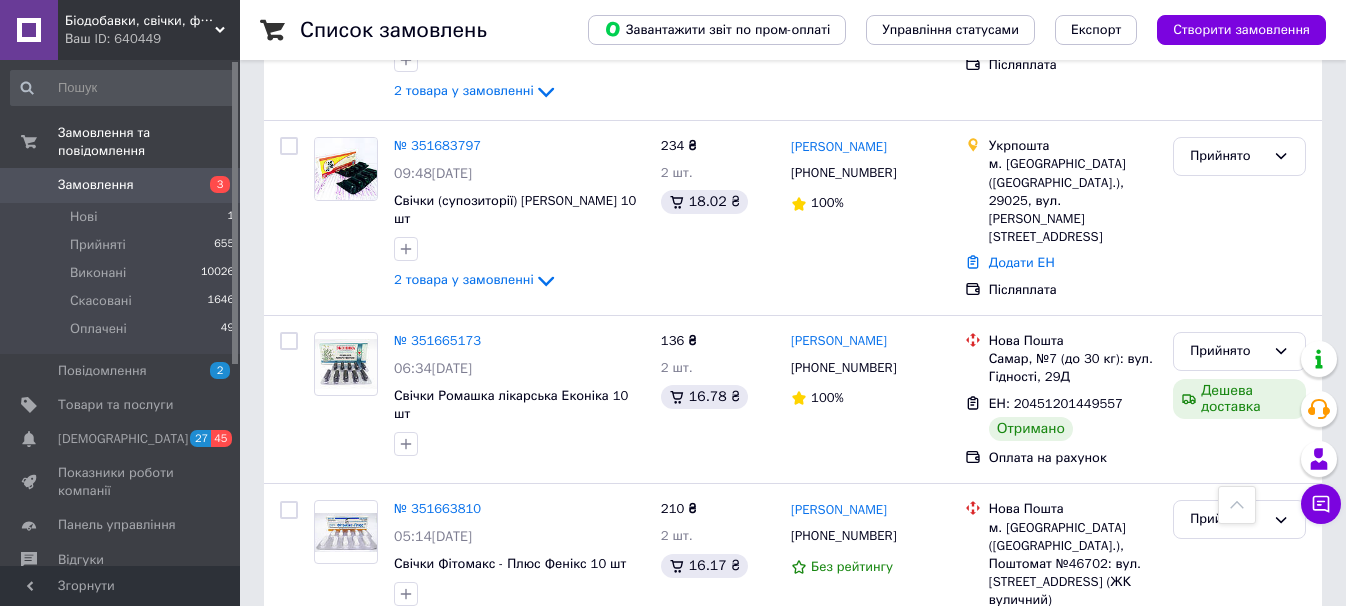 scroll, scrollTop: 2760, scrollLeft: 0, axis: vertical 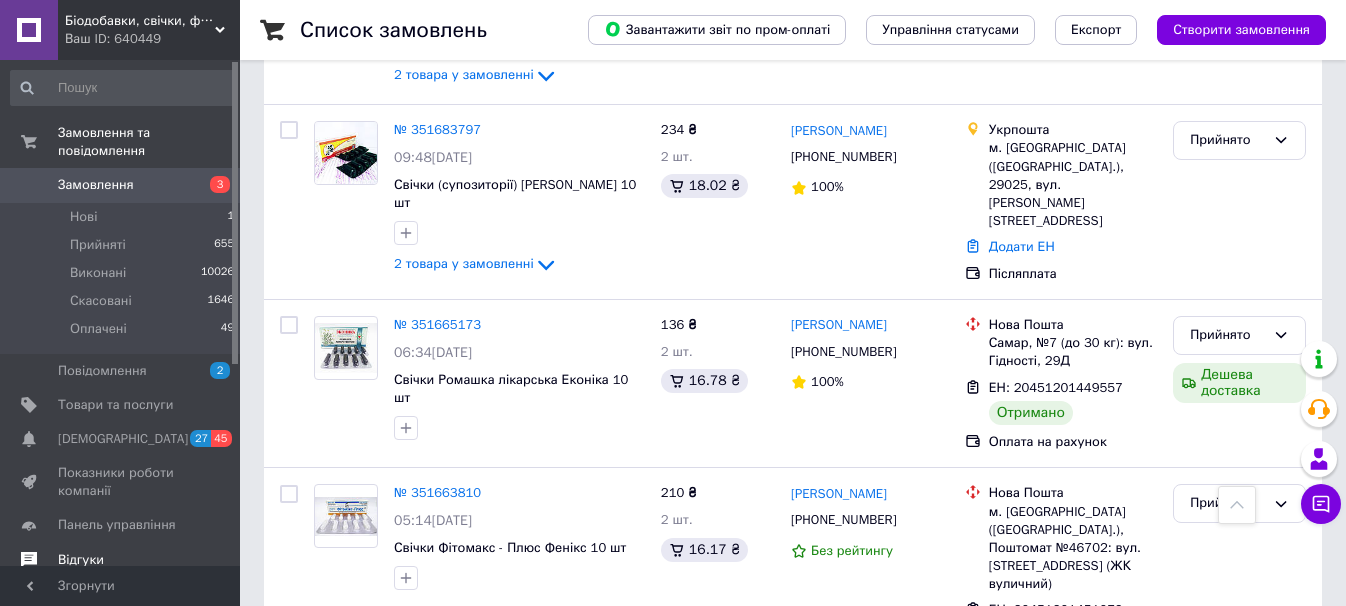 click on "Відгуки" at bounding box center [81, 560] 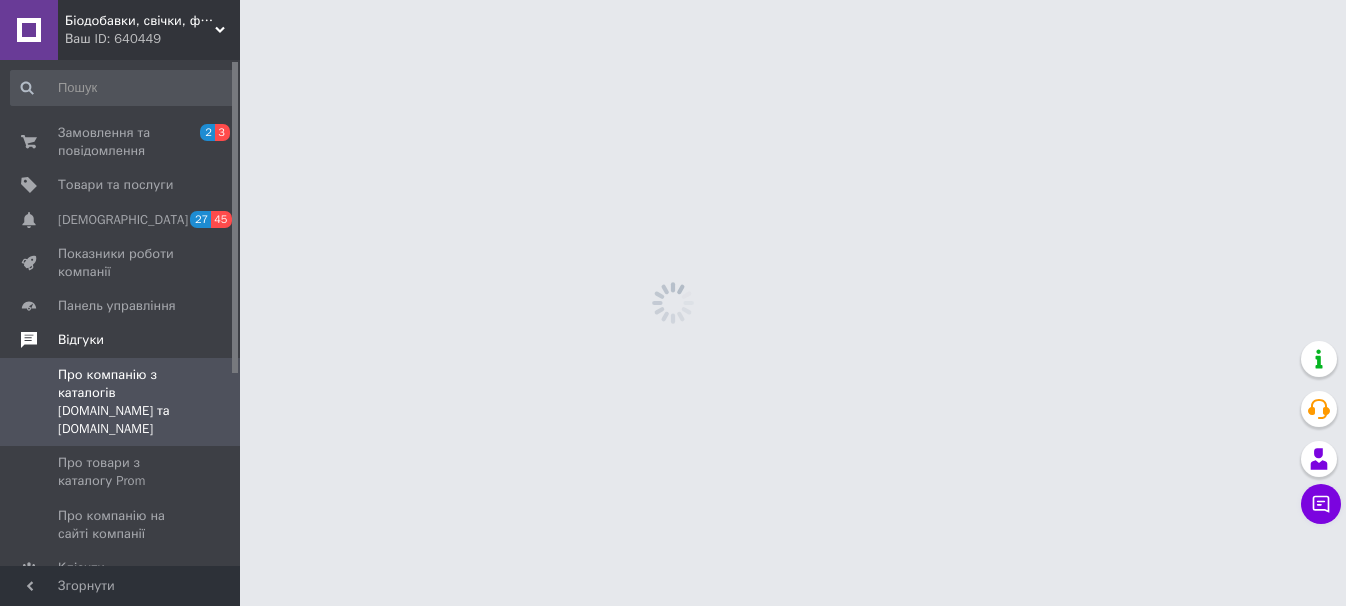 scroll, scrollTop: 0, scrollLeft: 0, axis: both 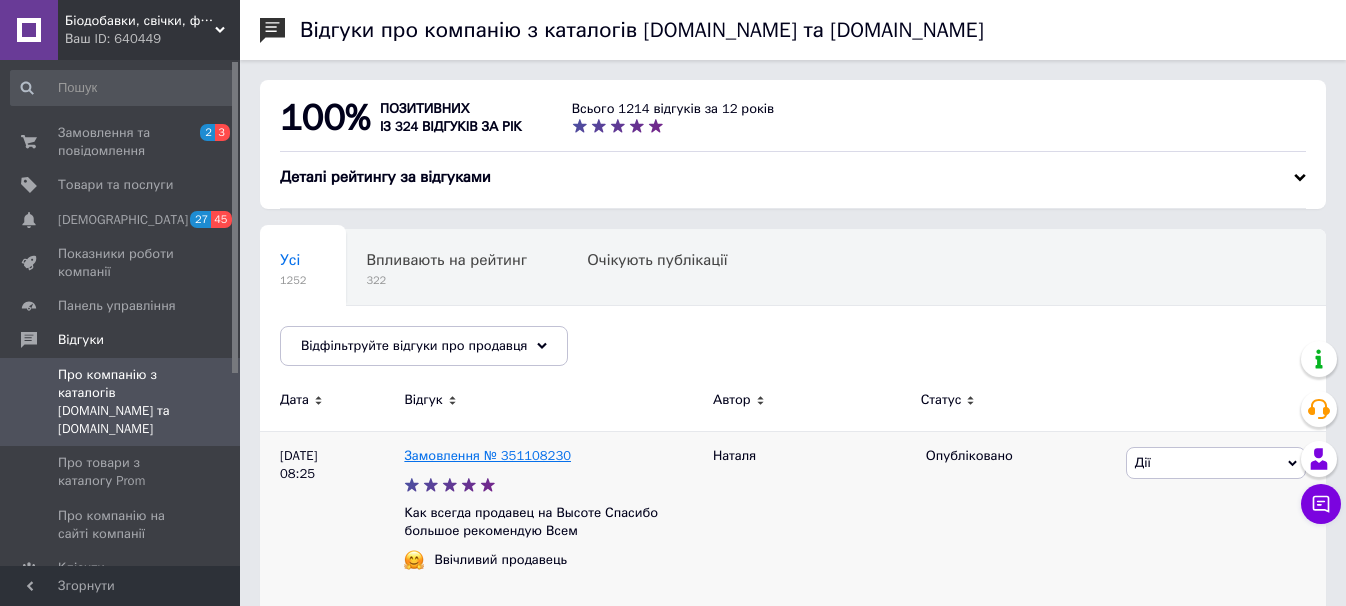click on "Замовлення № 351108230" at bounding box center (487, 455) 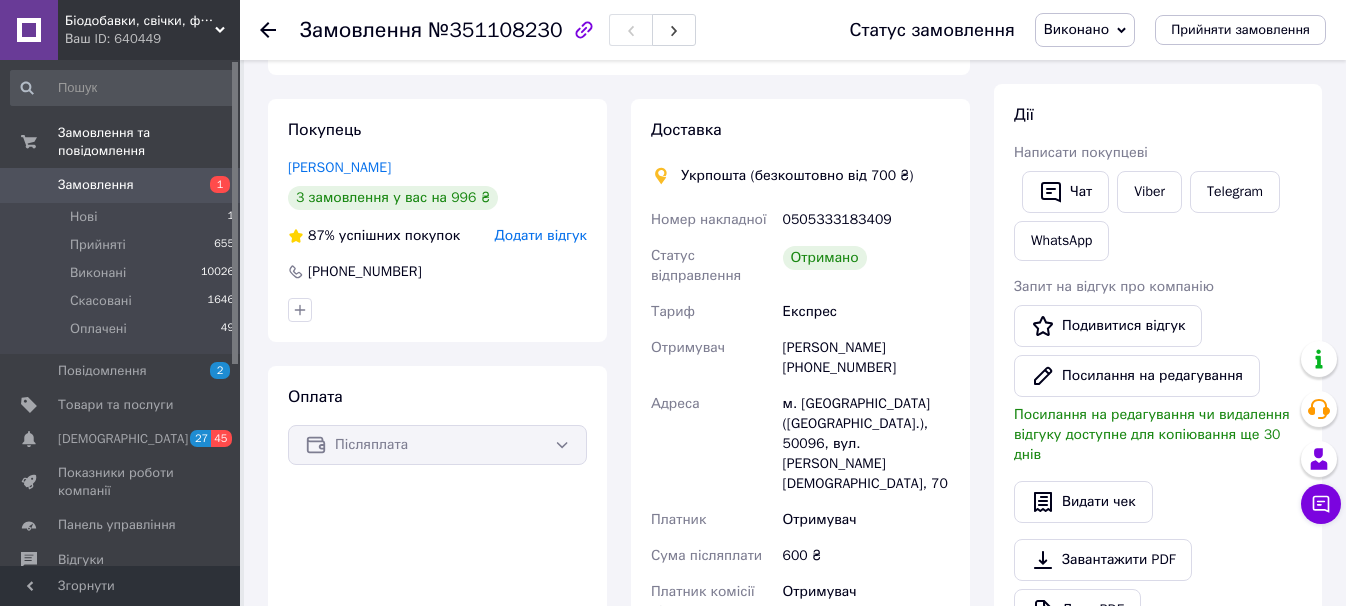 scroll, scrollTop: 320, scrollLeft: 0, axis: vertical 